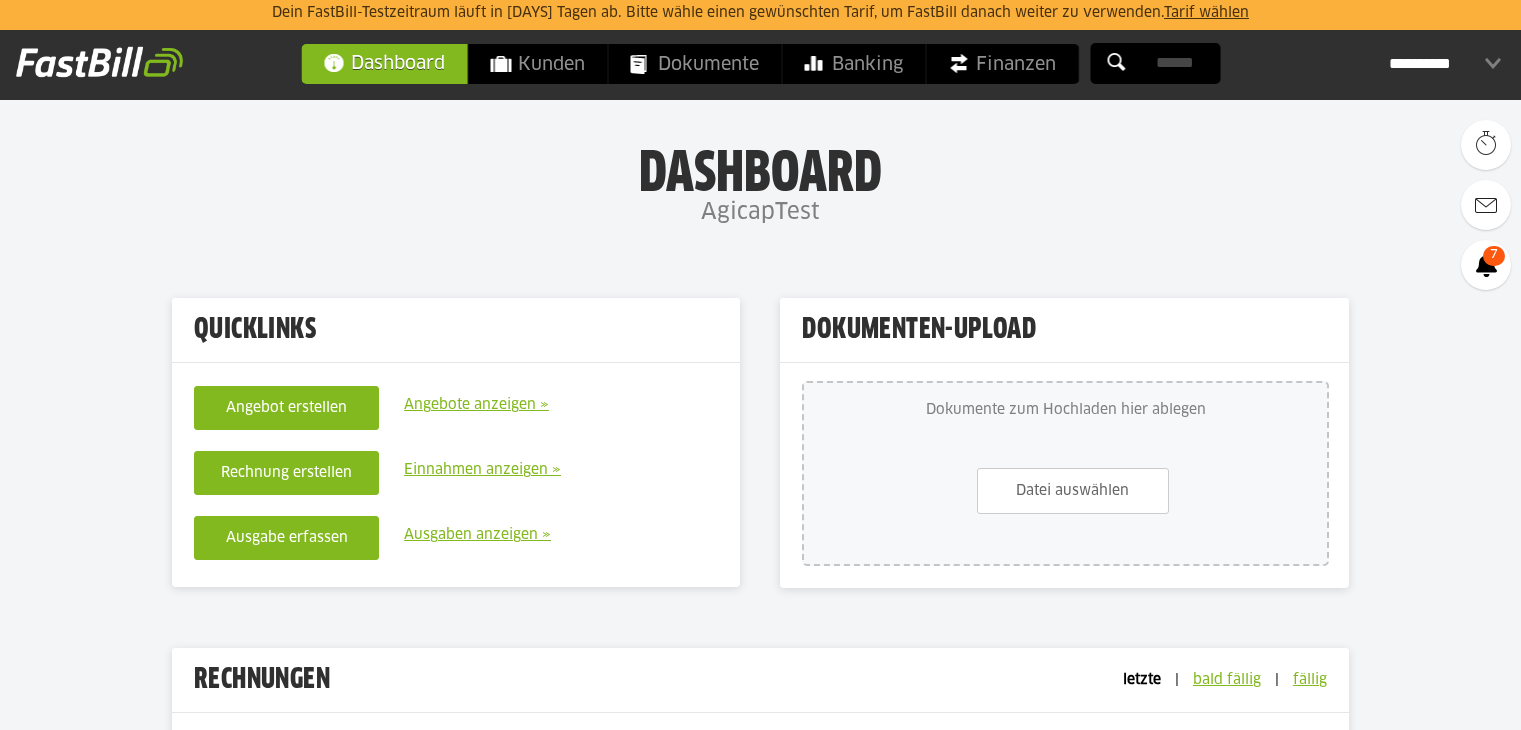 scroll, scrollTop: 0, scrollLeft: 0, axis: both 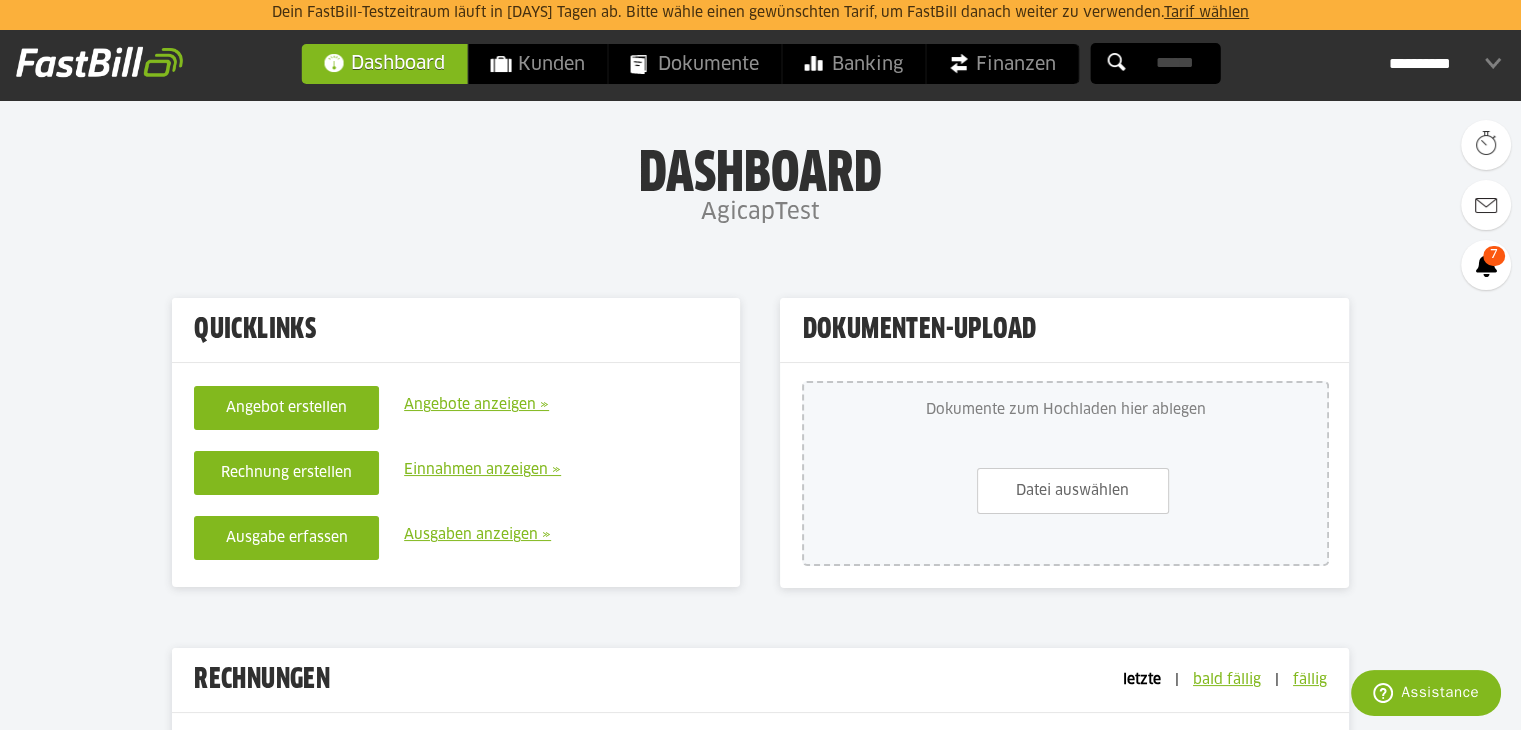 click on "Dashboard" at bounding box center (384, 63) 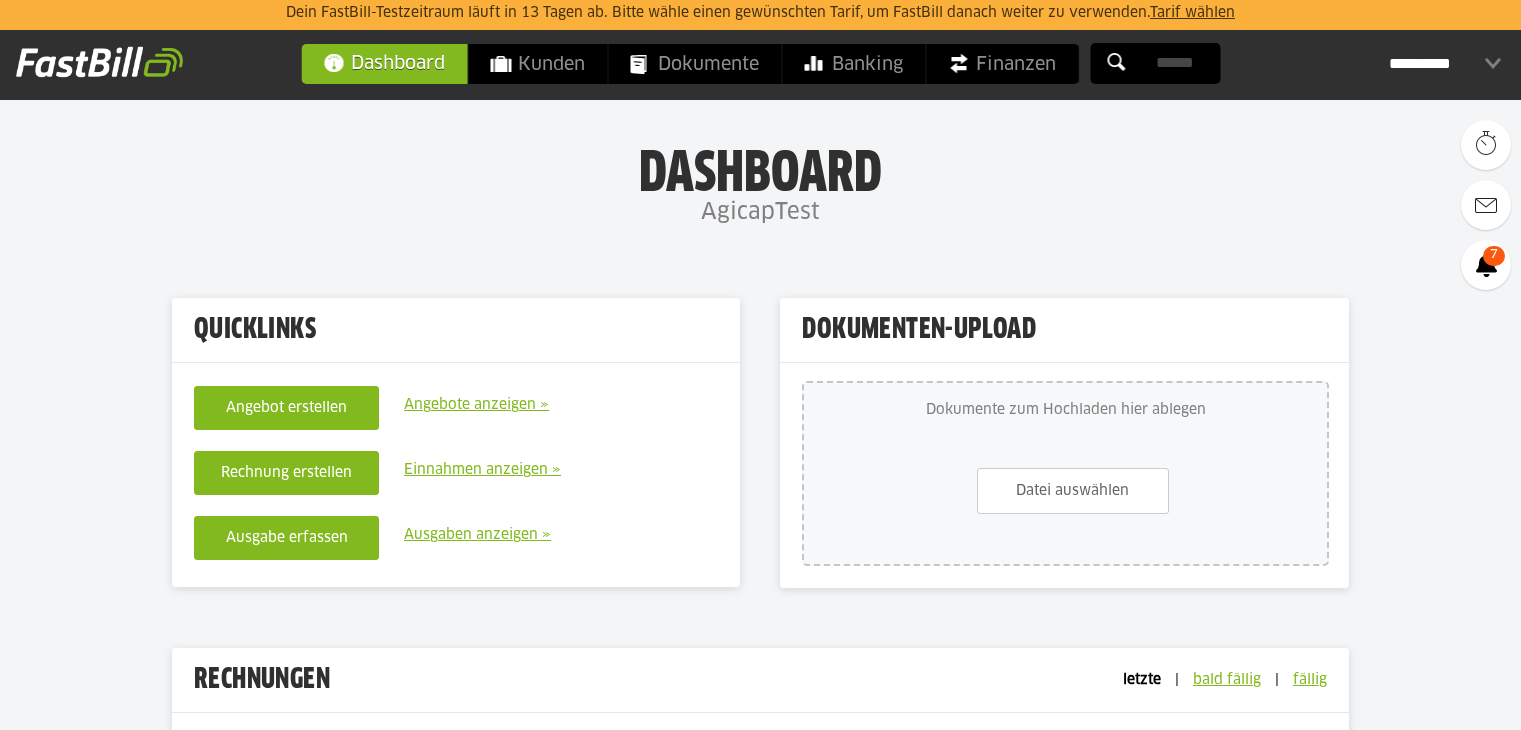 scroll, scrollTop: 0, scrollLeft: 0, axis: both 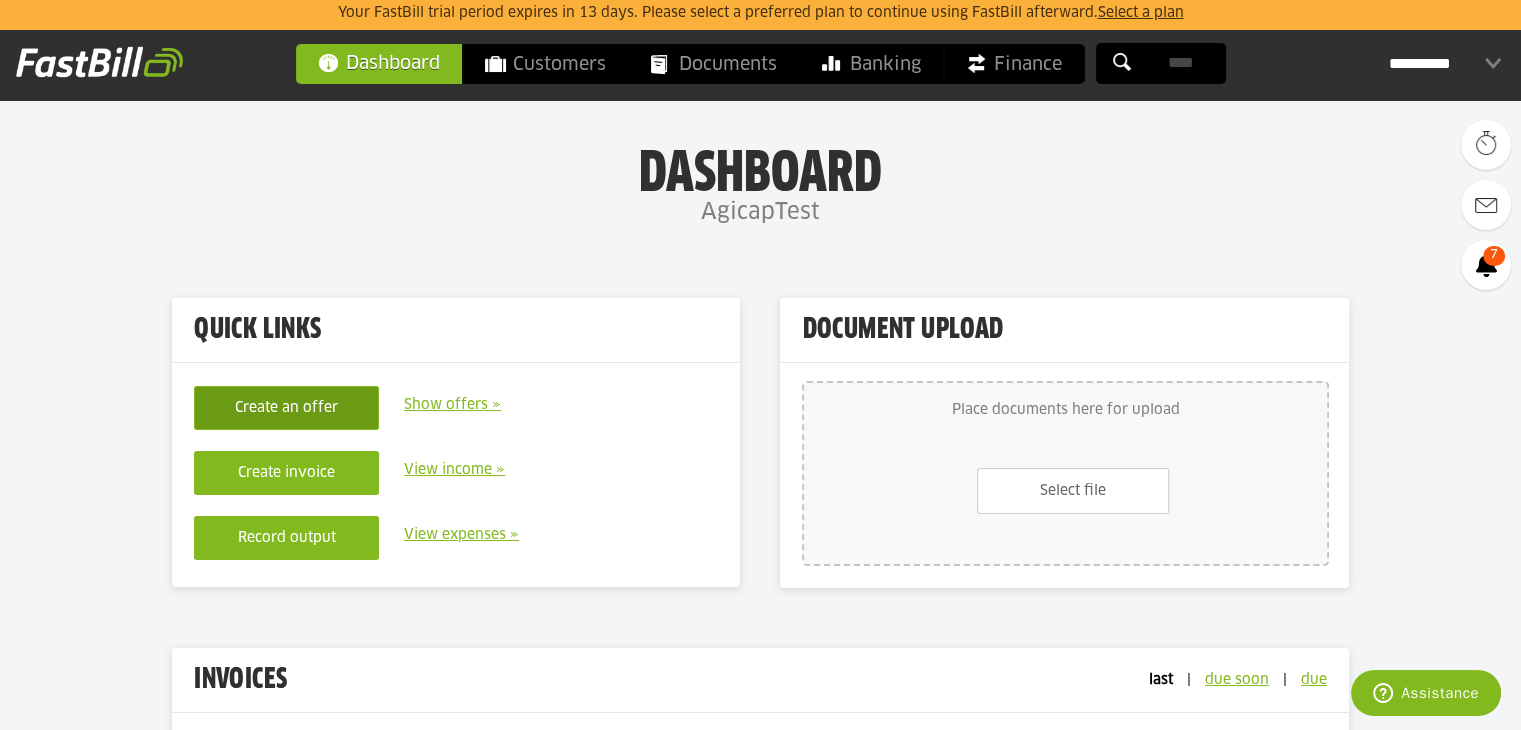 click on "Create an offer" at bounding box center [286, 408] 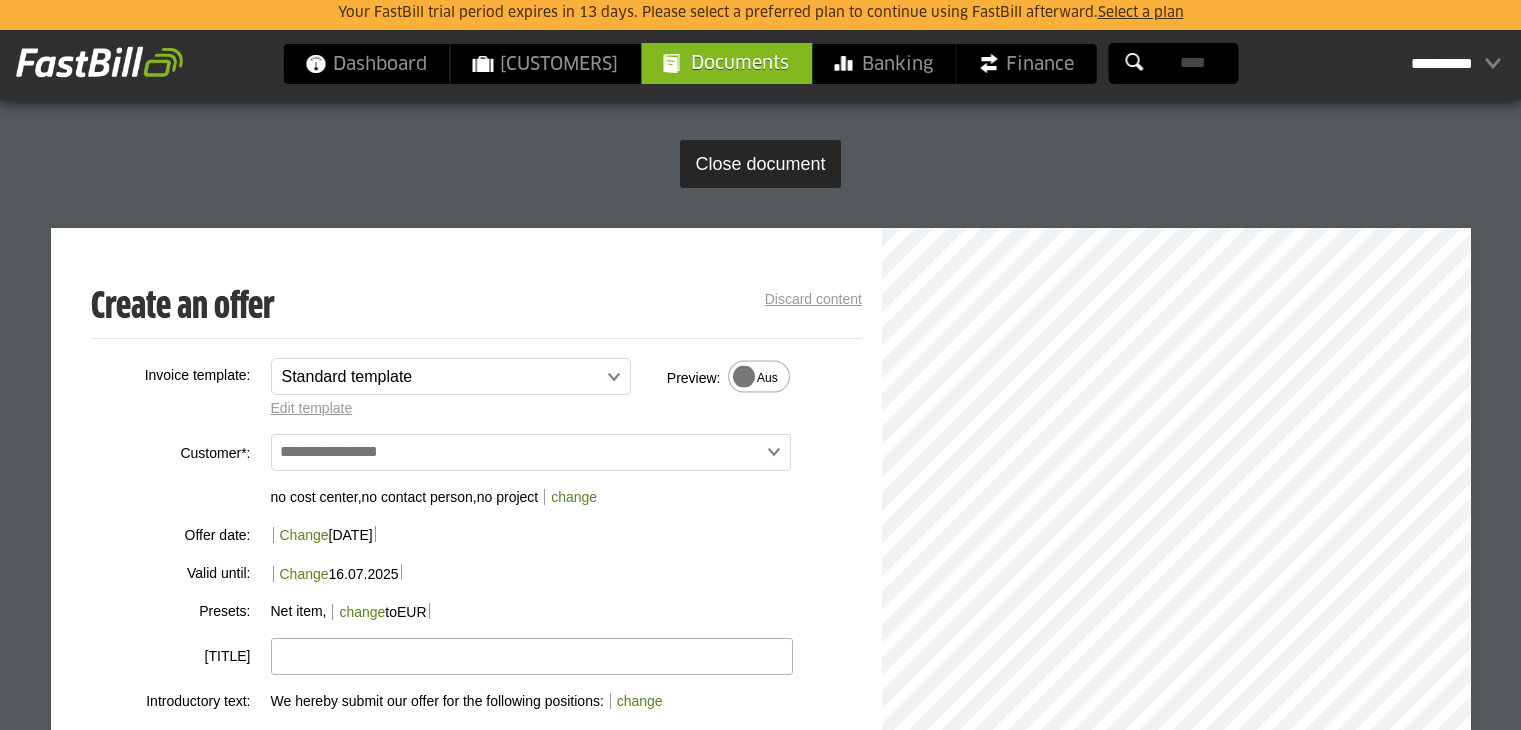 scroll, scrollTop: 200, scrollLeft: 0, axis: vertical 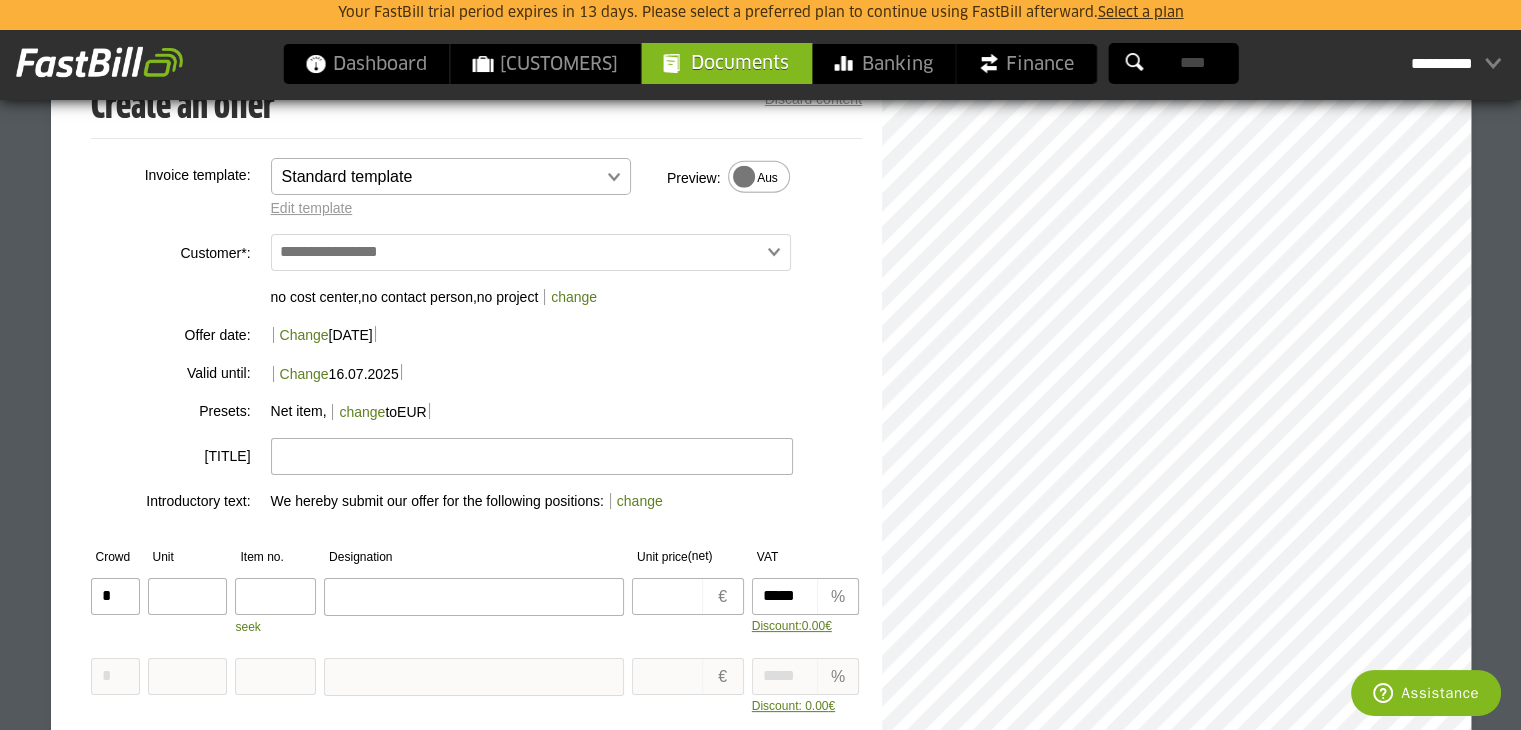 click at bounding box center [441, 177] 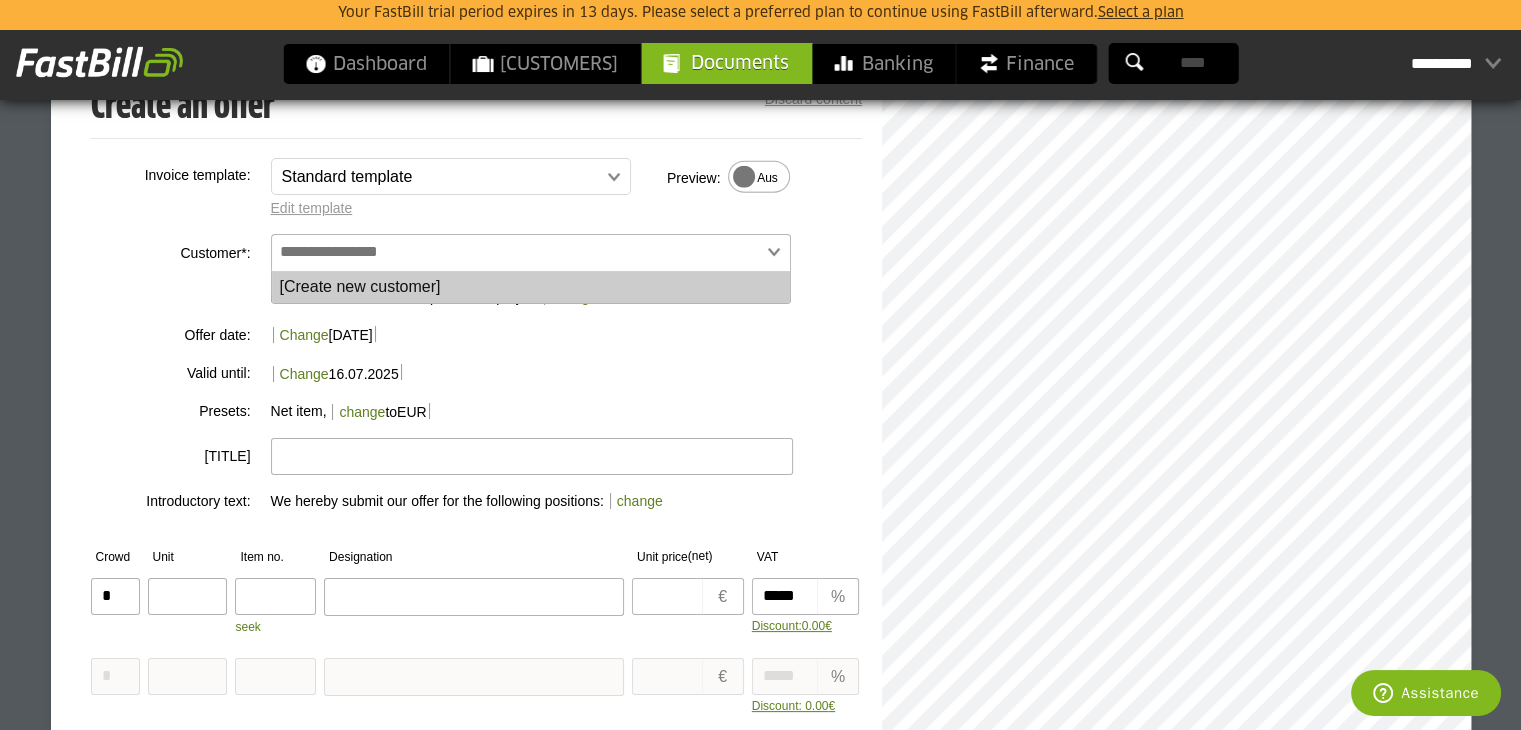click at bounding box center (531, 252) 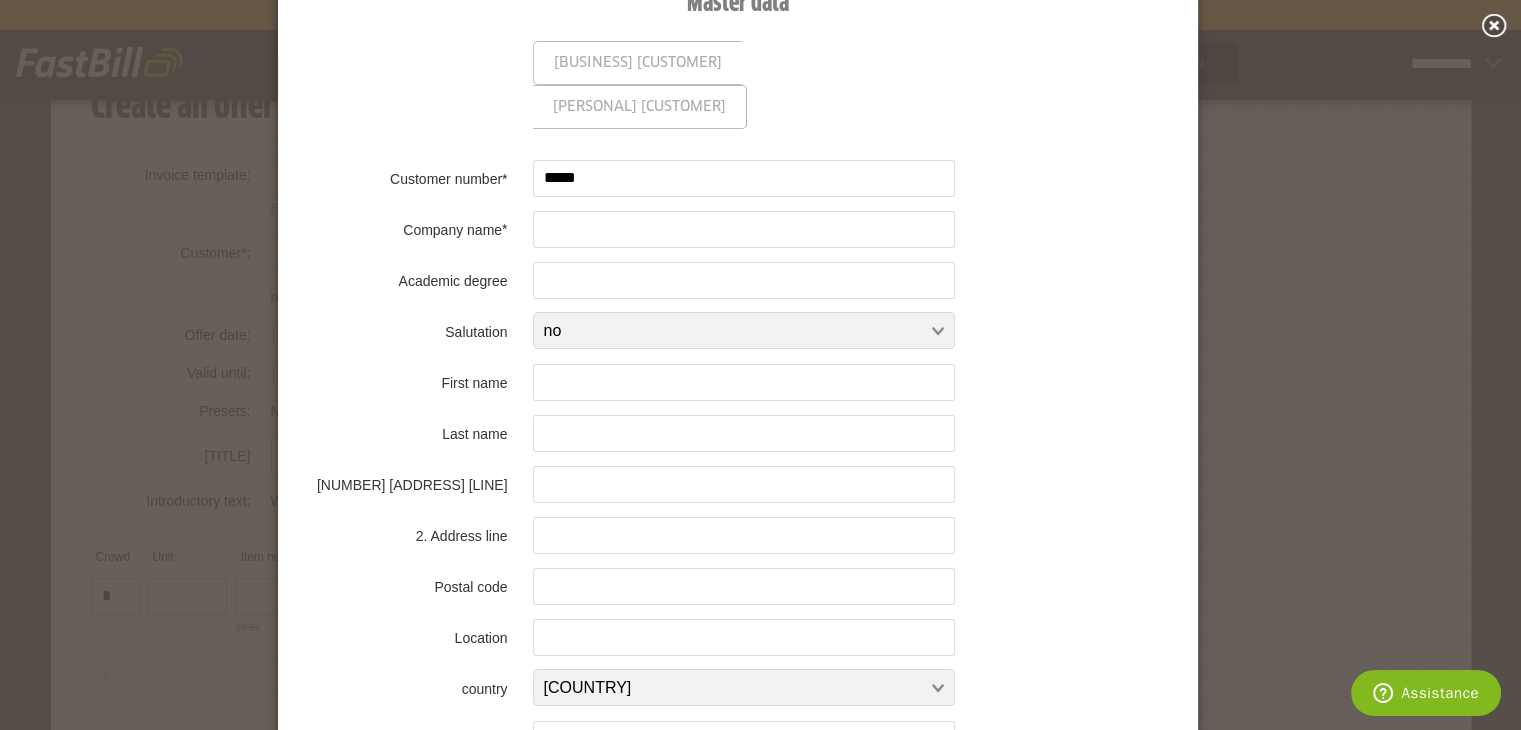 click at bounding box center [744, 229] 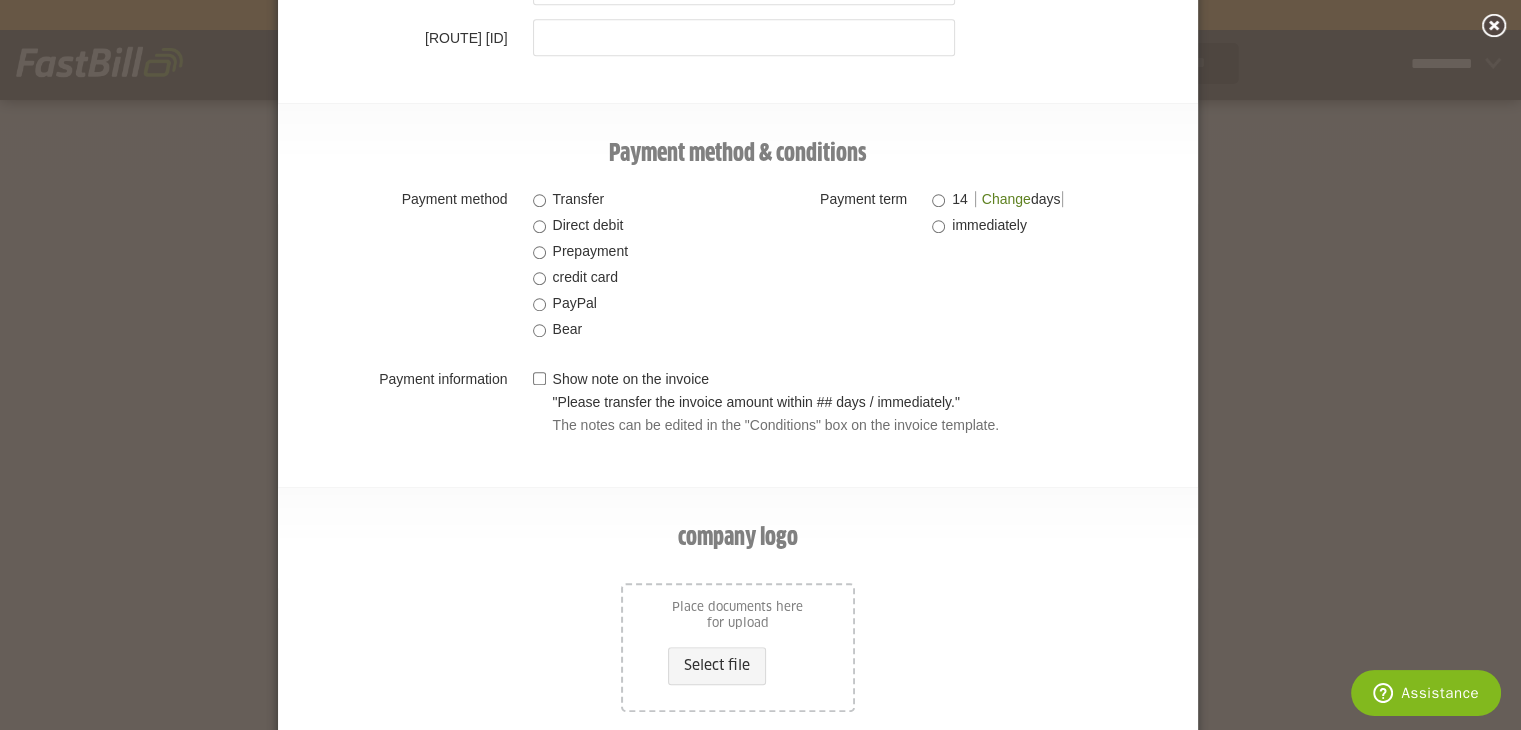 scroll, scrollTop: 1638, scrollLeft: 0, axis: vertical 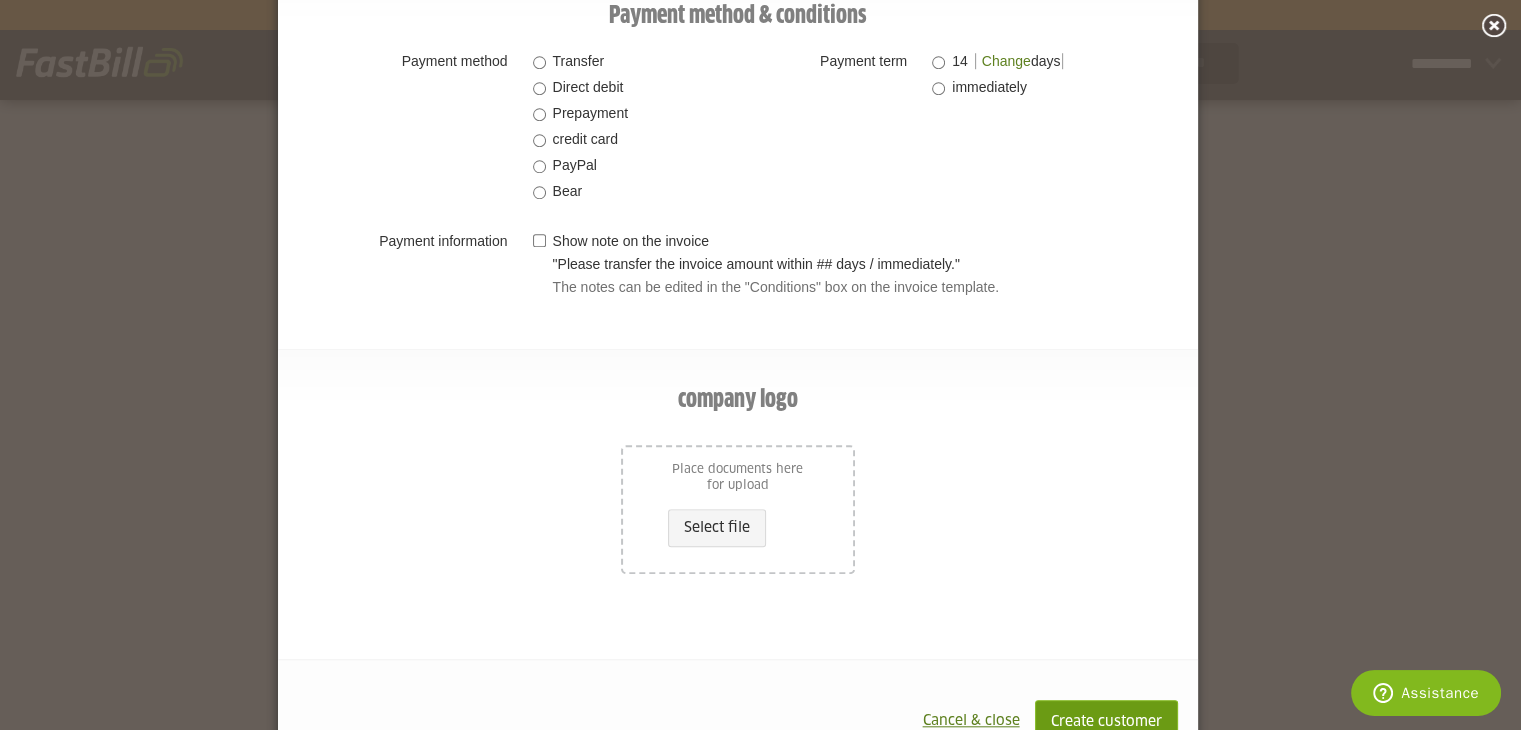 type on "**********" 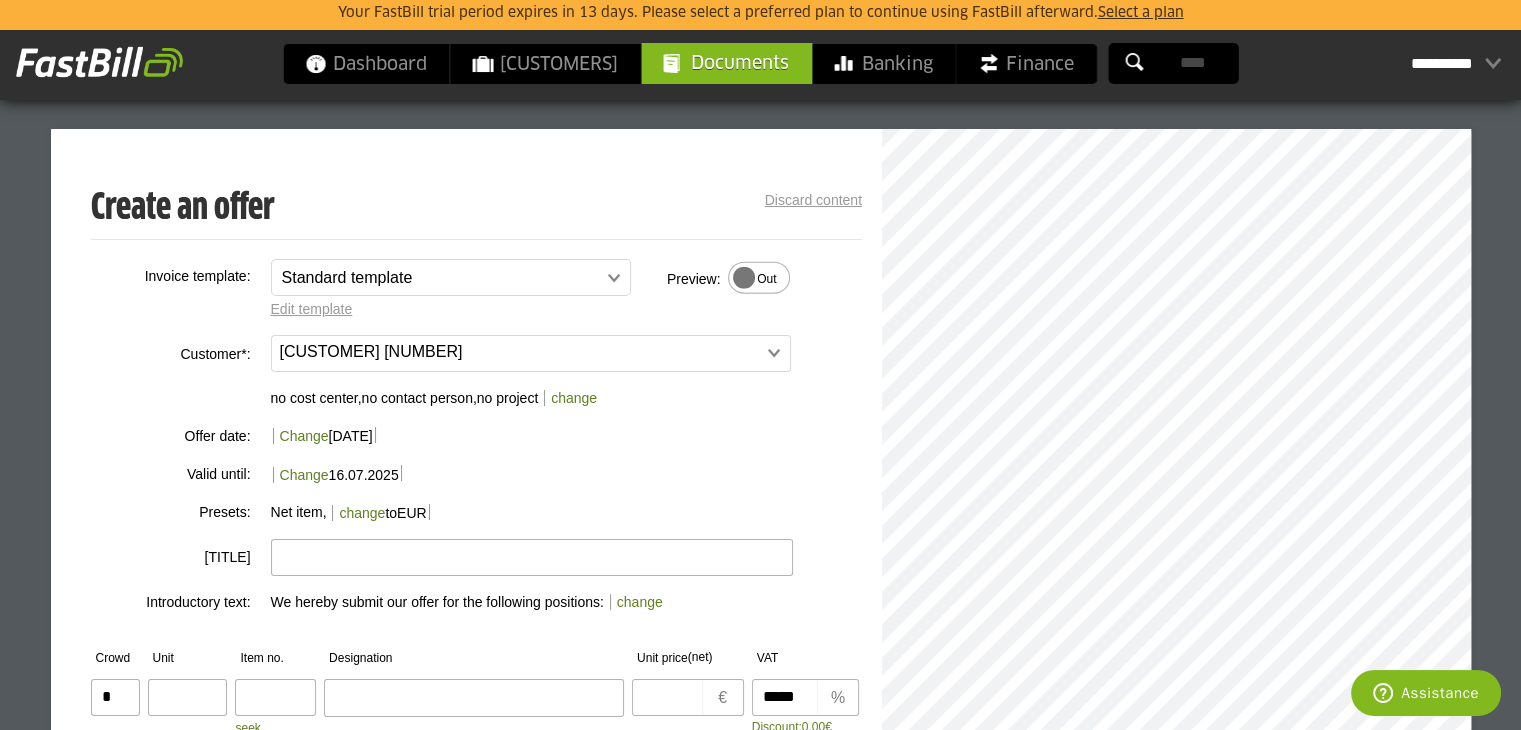 scroll, scrollTop: 200, scrollLeft: 0, axis: vertical 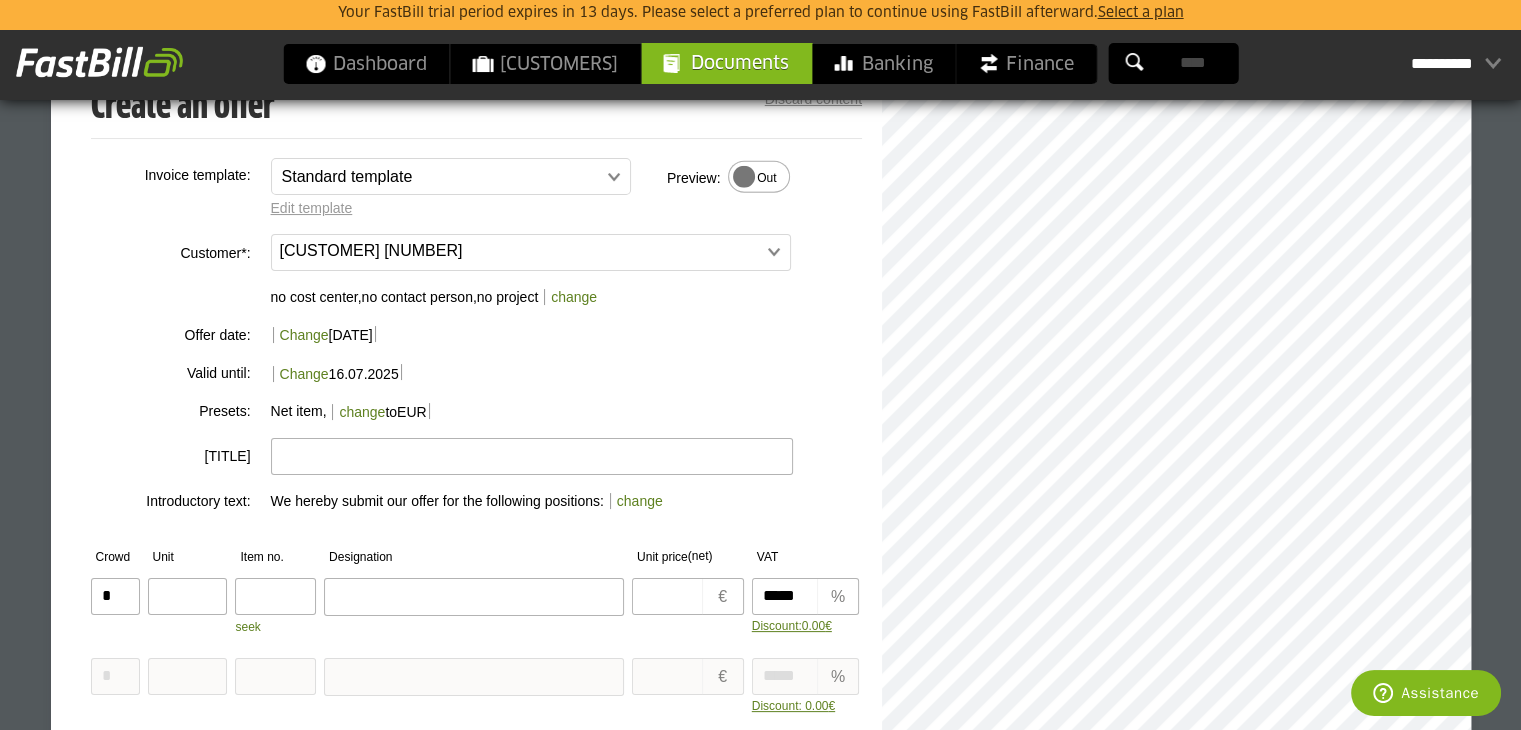 click at bounding box center [532, 456] 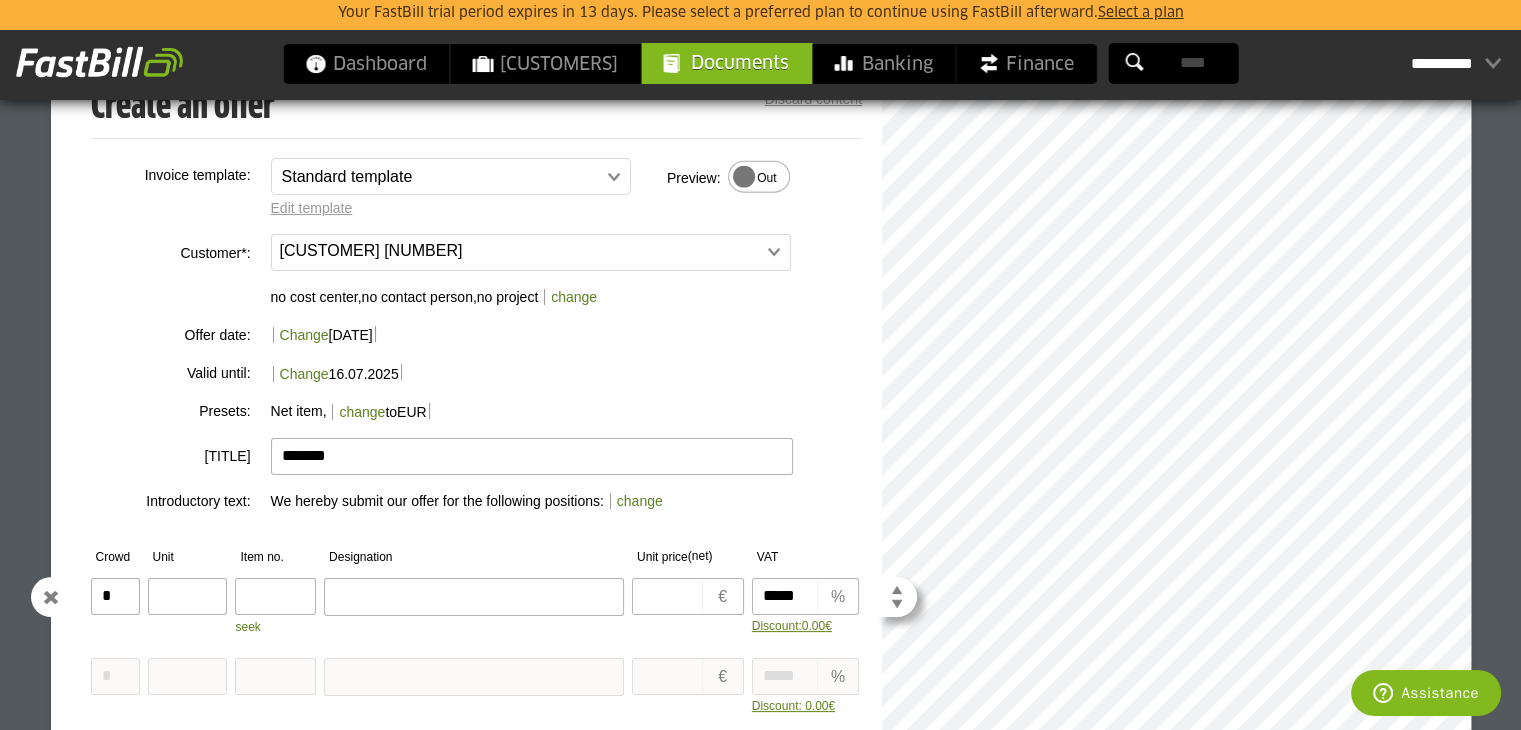type on "*******" 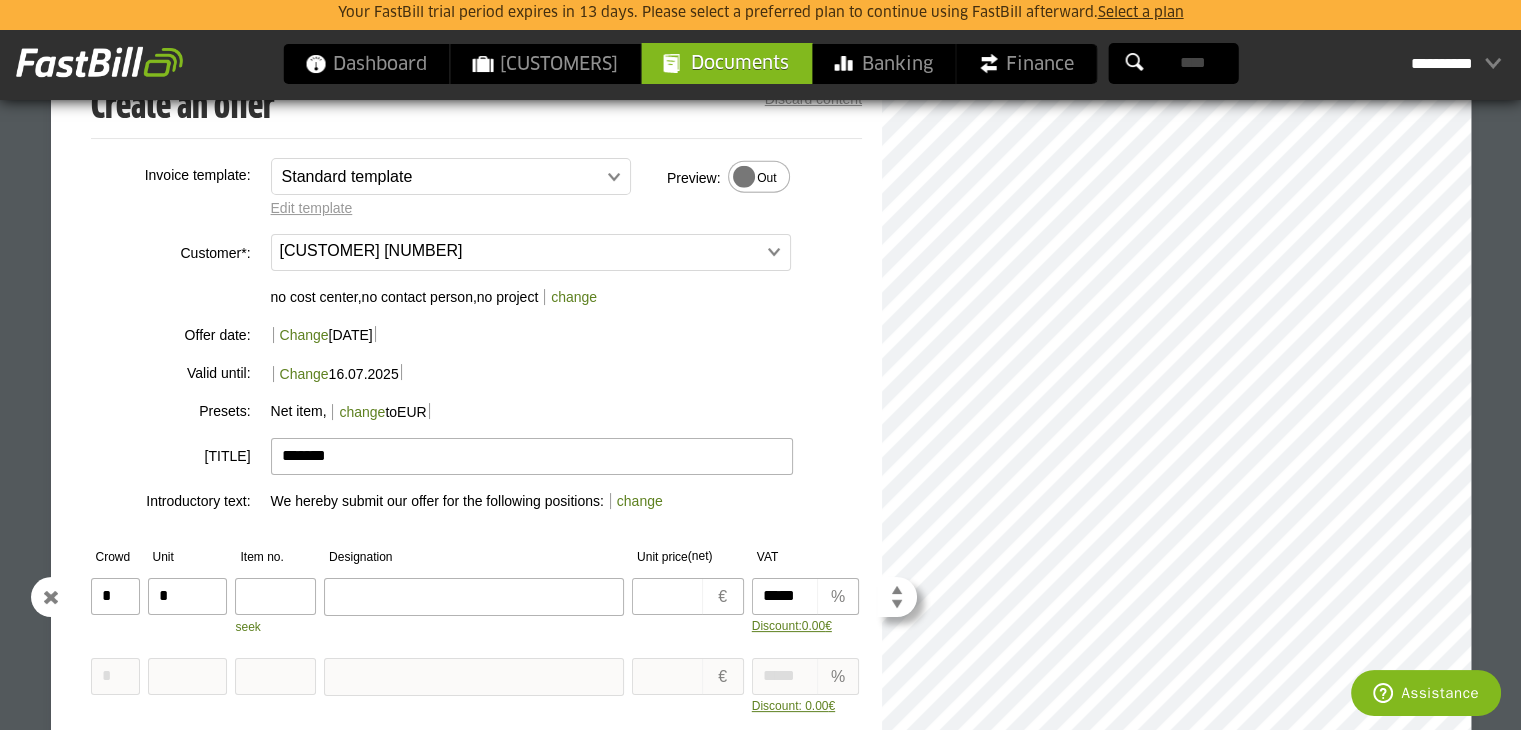 type on "*" 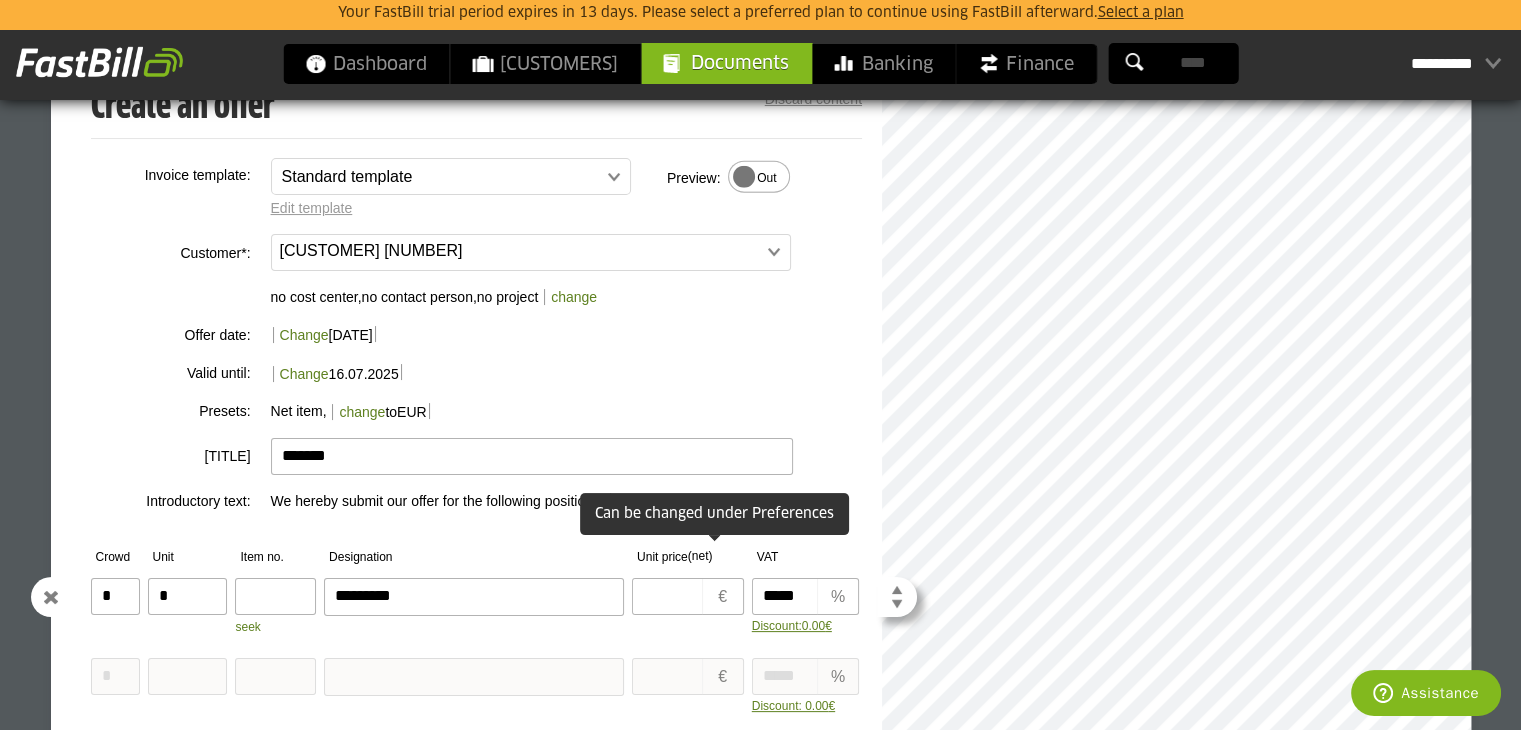 type on "*********" 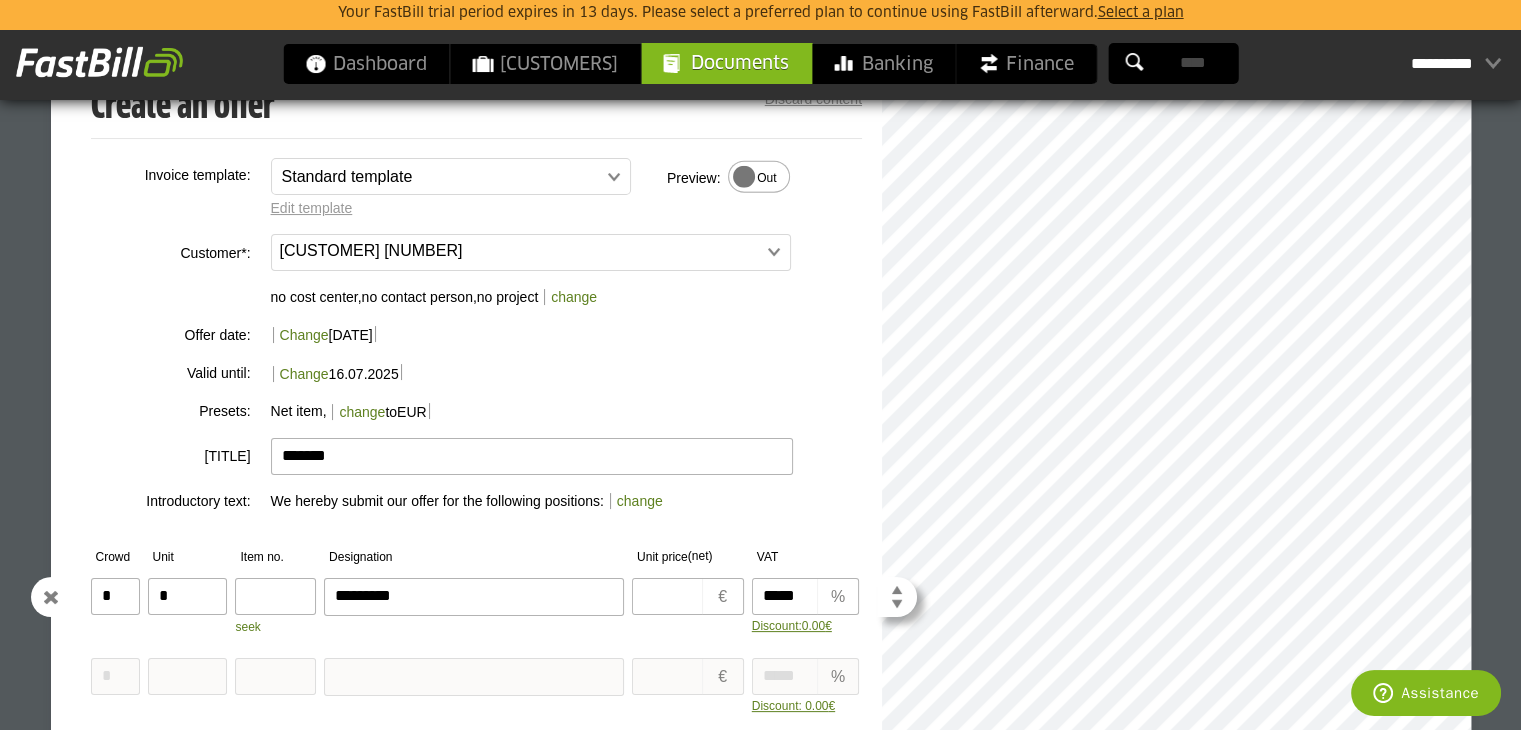 click at bounding box center [670, 596] 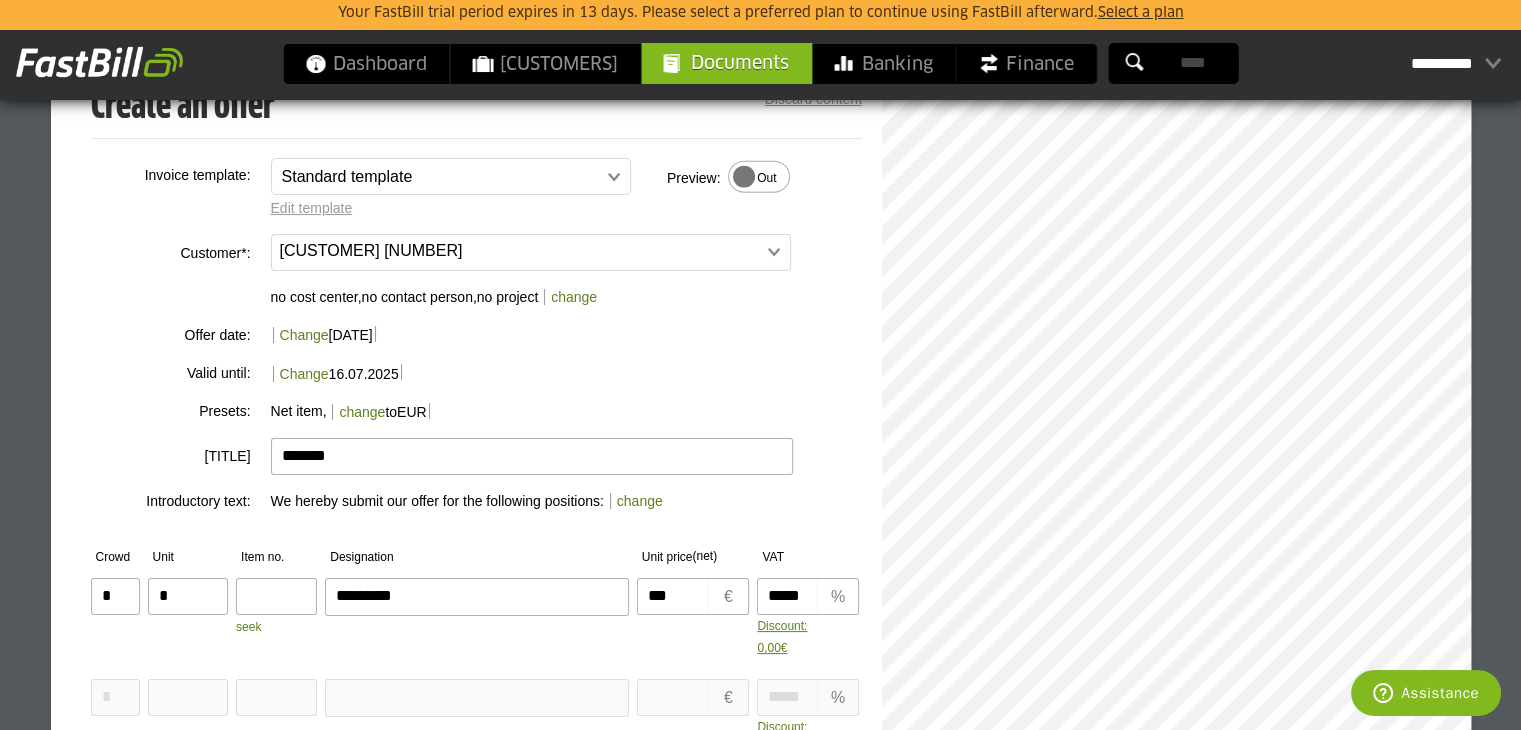 type on "***" 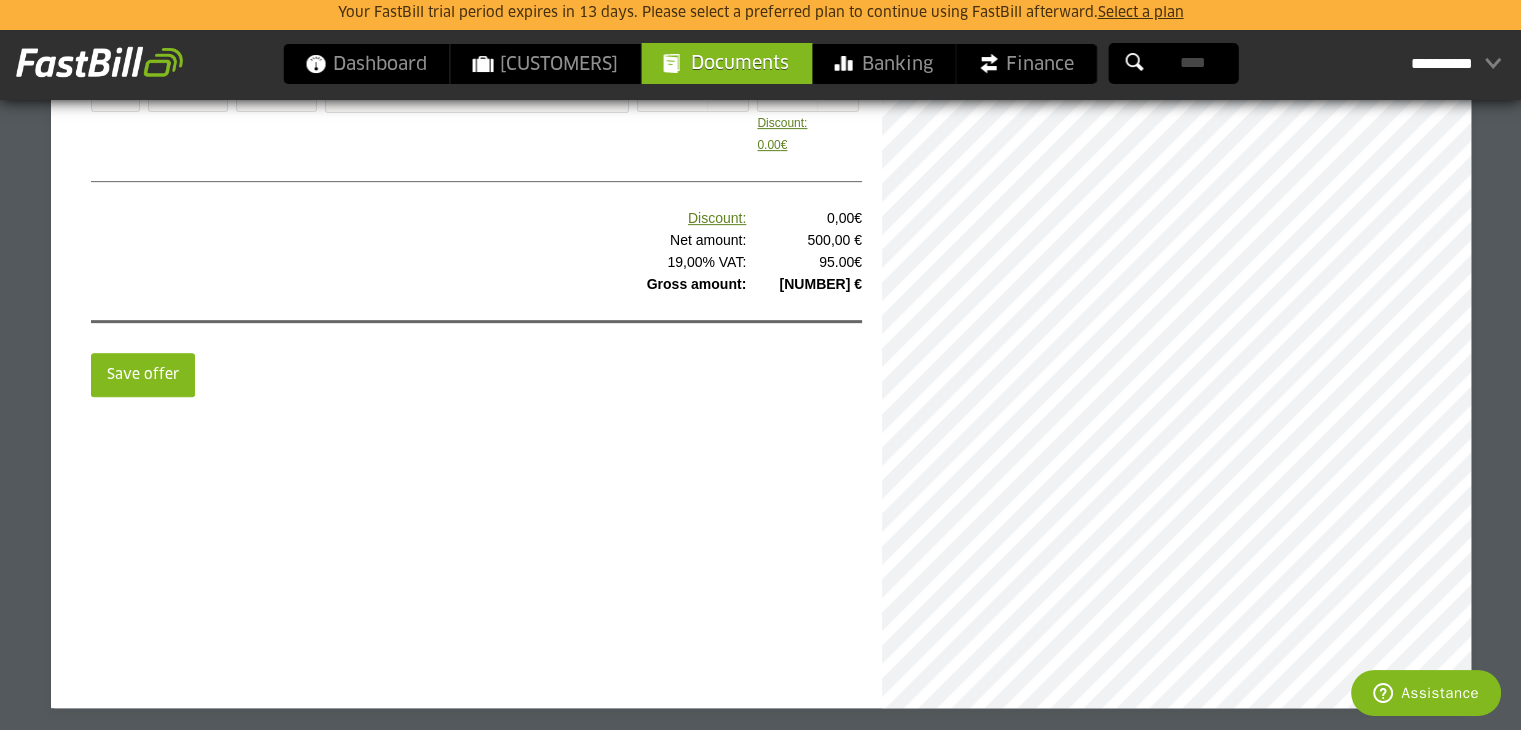 scroll, scrollTop: 904, scrollLeft: 0, axis: vertical 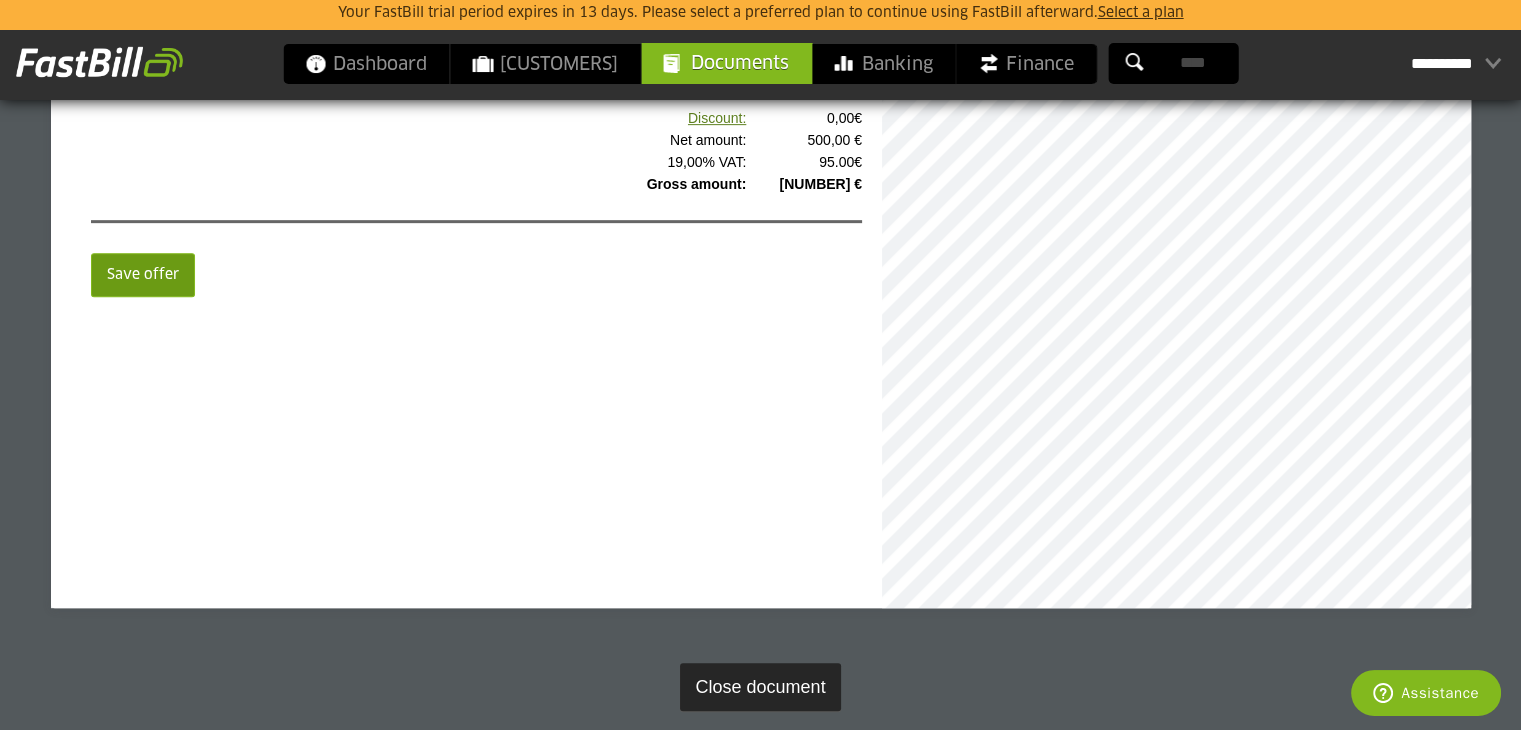 click on "Save offer" at bounding box center (143, 275) 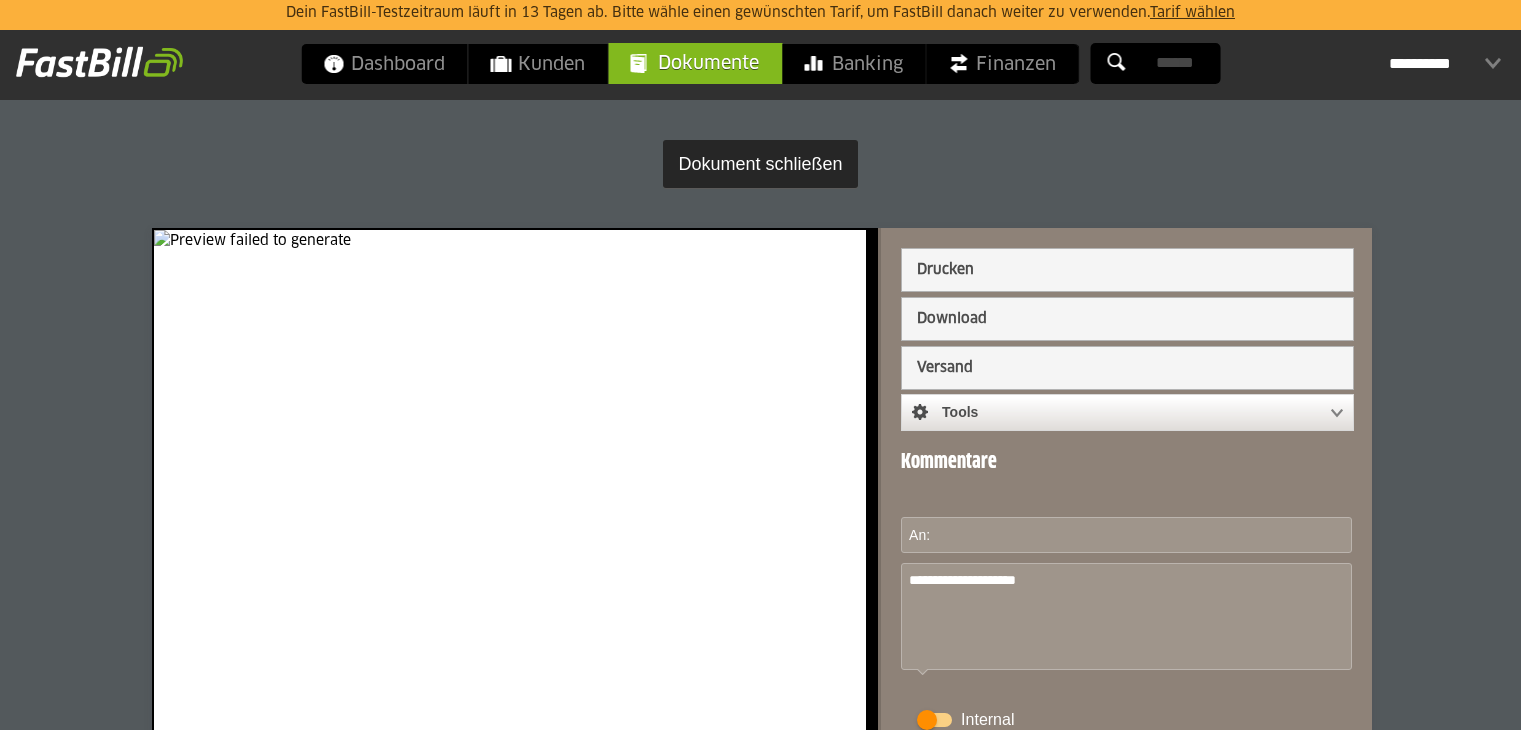 scroll, scrollTop: 0, scrollLeft: 0, axis: both 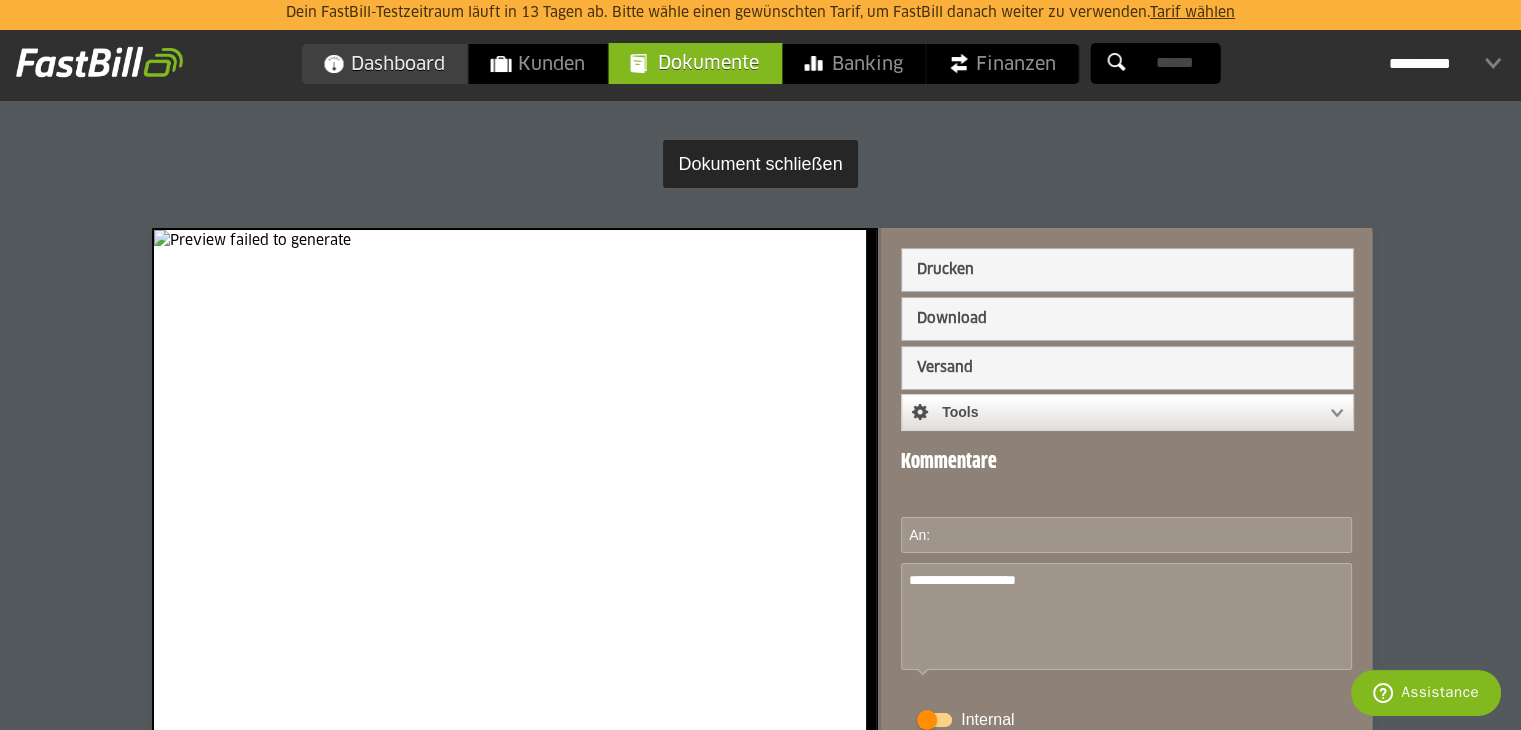 click on "Dashboard" at bounding box center (384, 64) 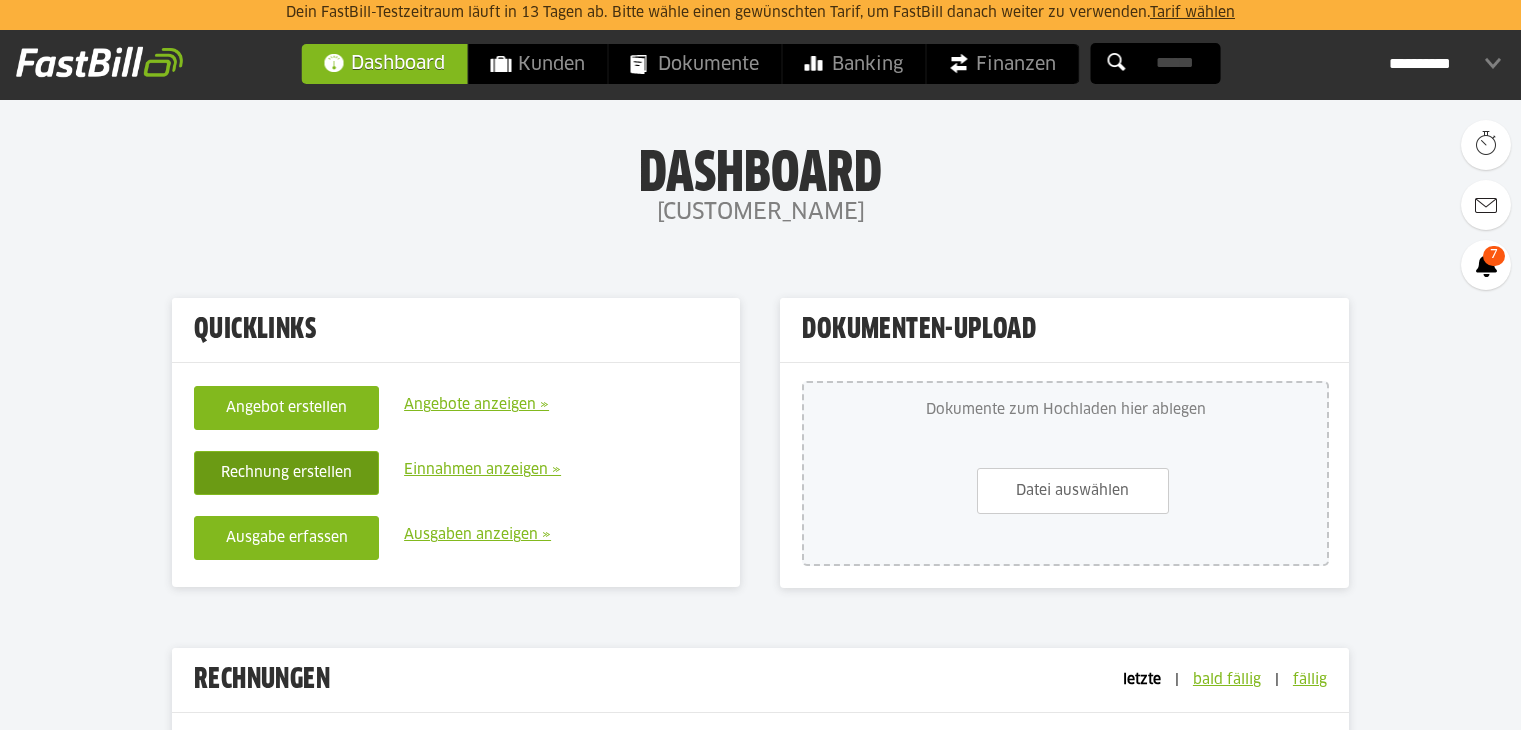 scroll, scrollTop: 0, scrollLeft: 0, axis: both 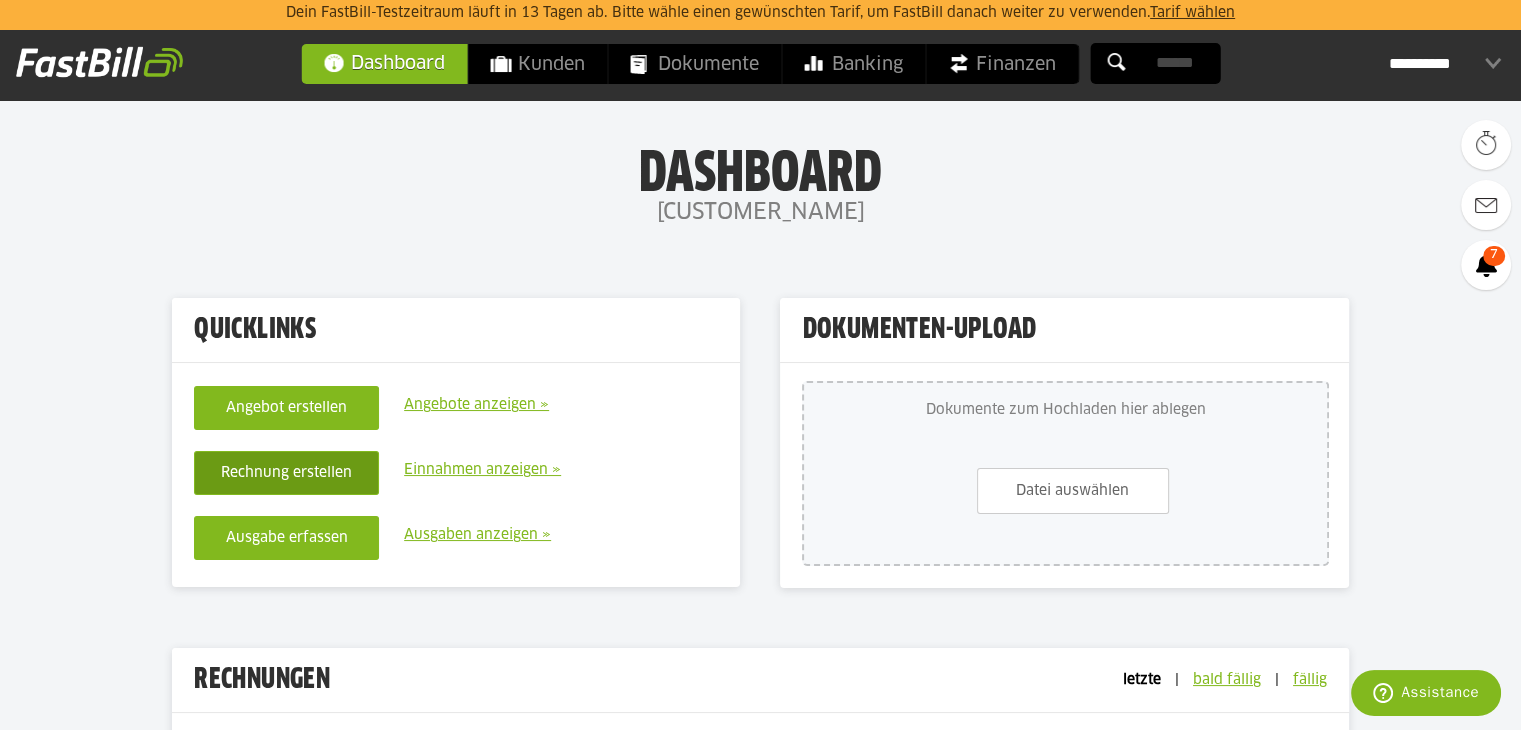 click on "Create invoice" at bounding box center [286, 473] 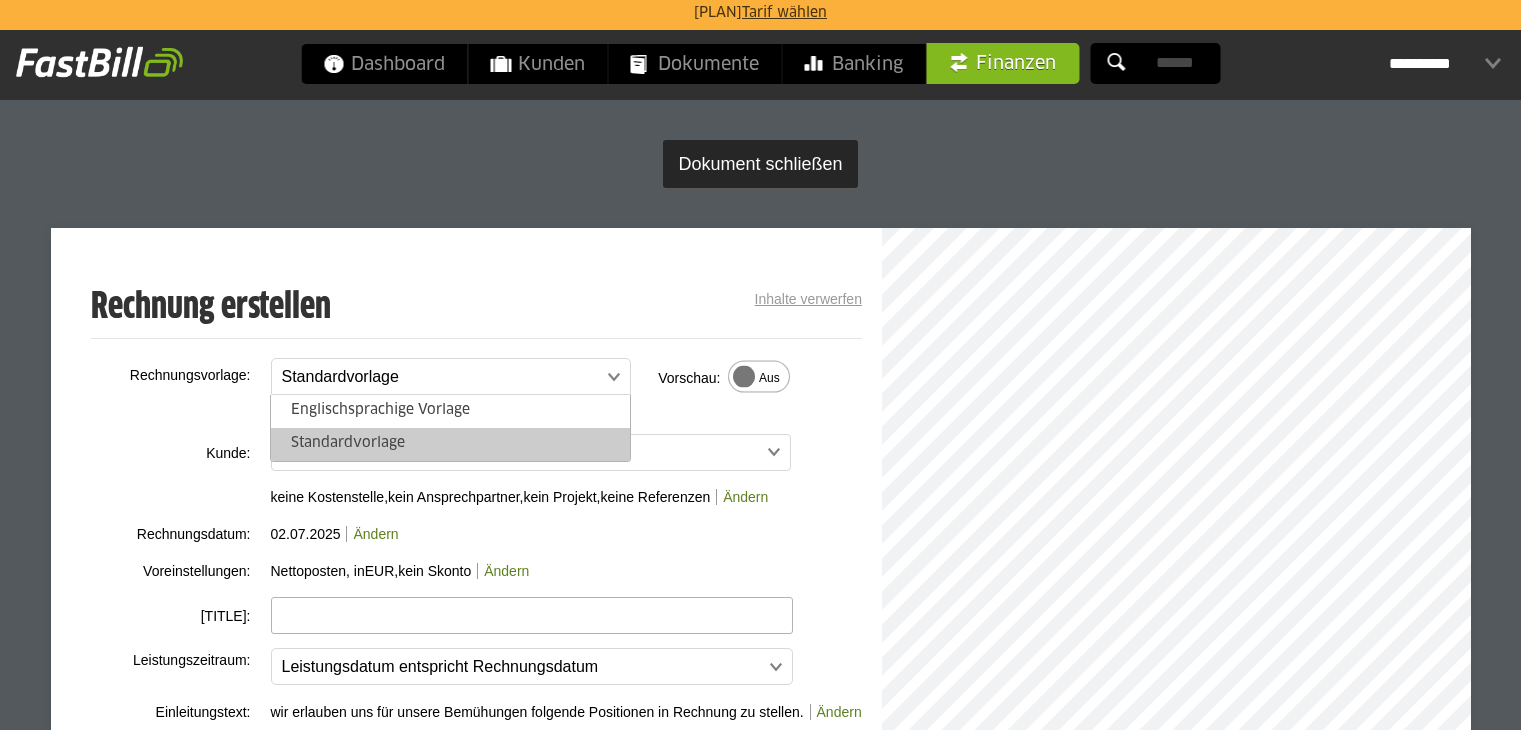 scroll, scrollTop: 0, scrollLeft: 0, axis: both 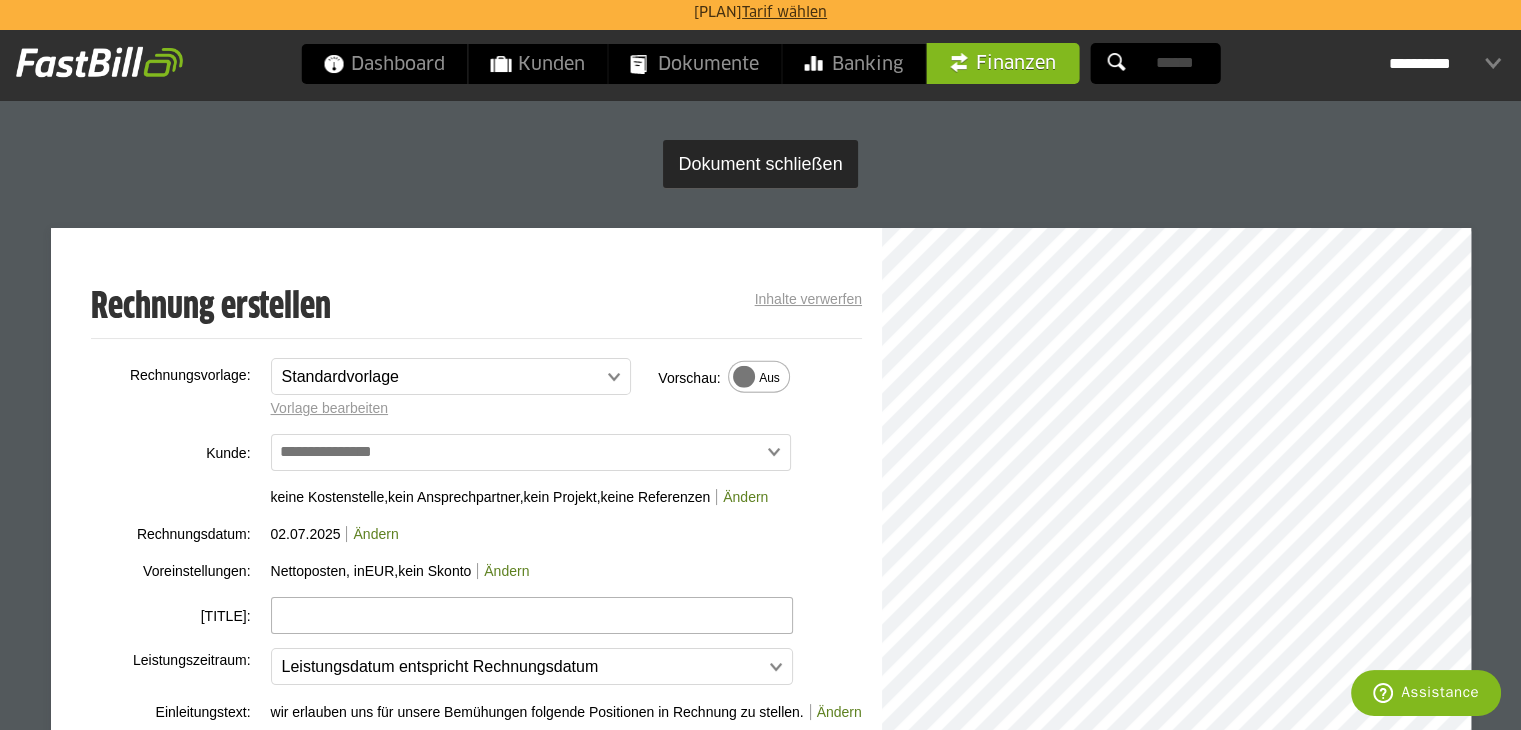 click on "**********" at bounding box center [576, 381] 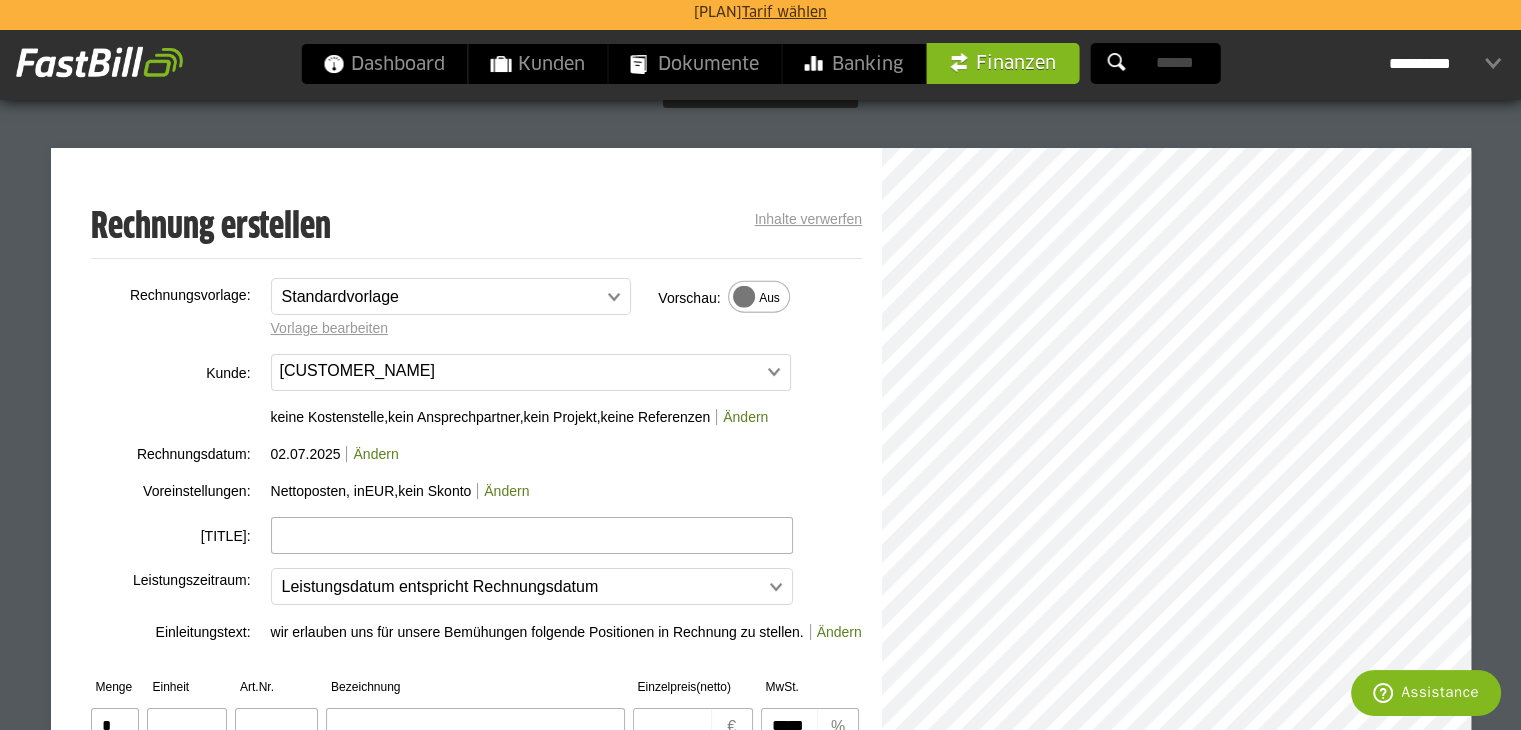 scroll, scrollTop: 200, scrollLeft: 0, axis: vertical 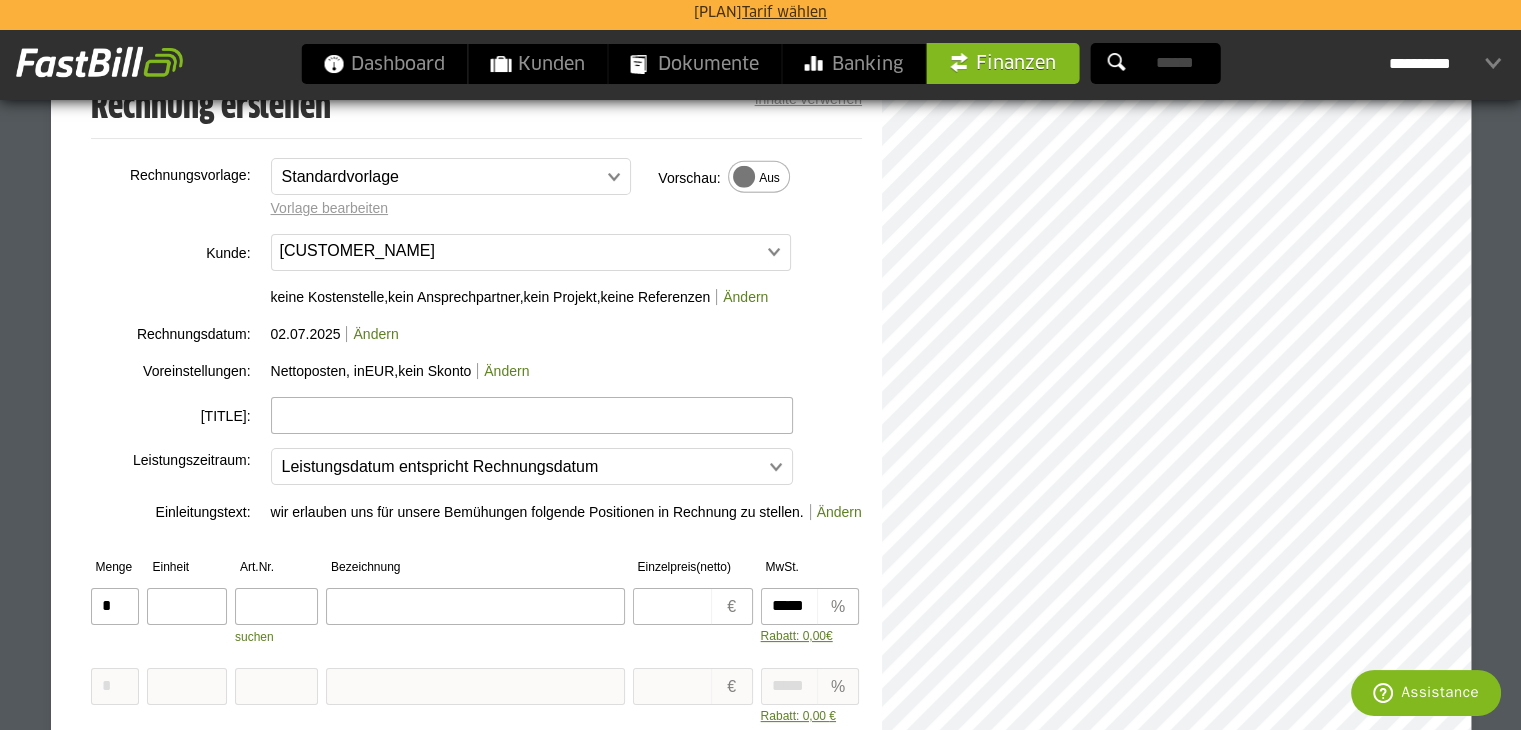 click at bounding box center [532, 415] 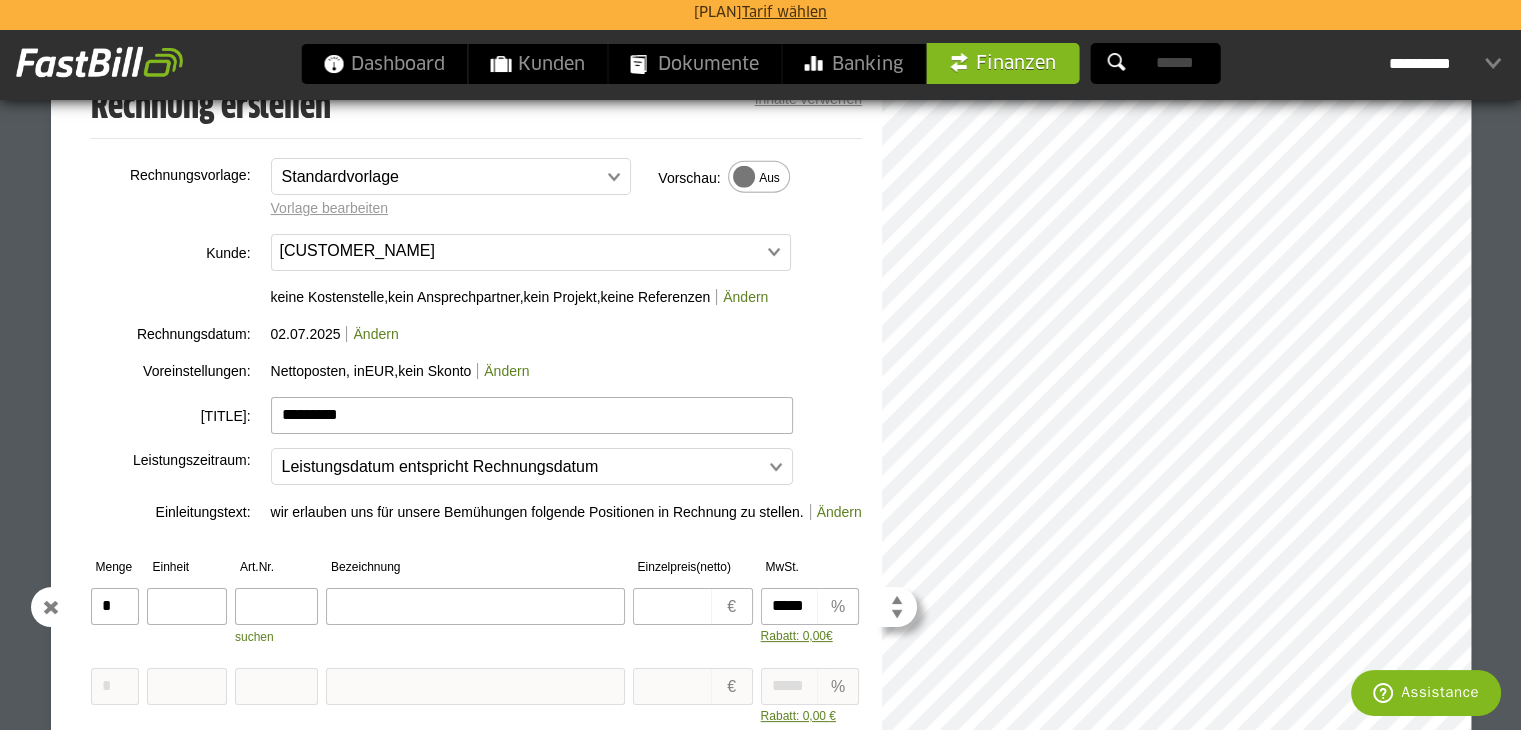 type on "*********" 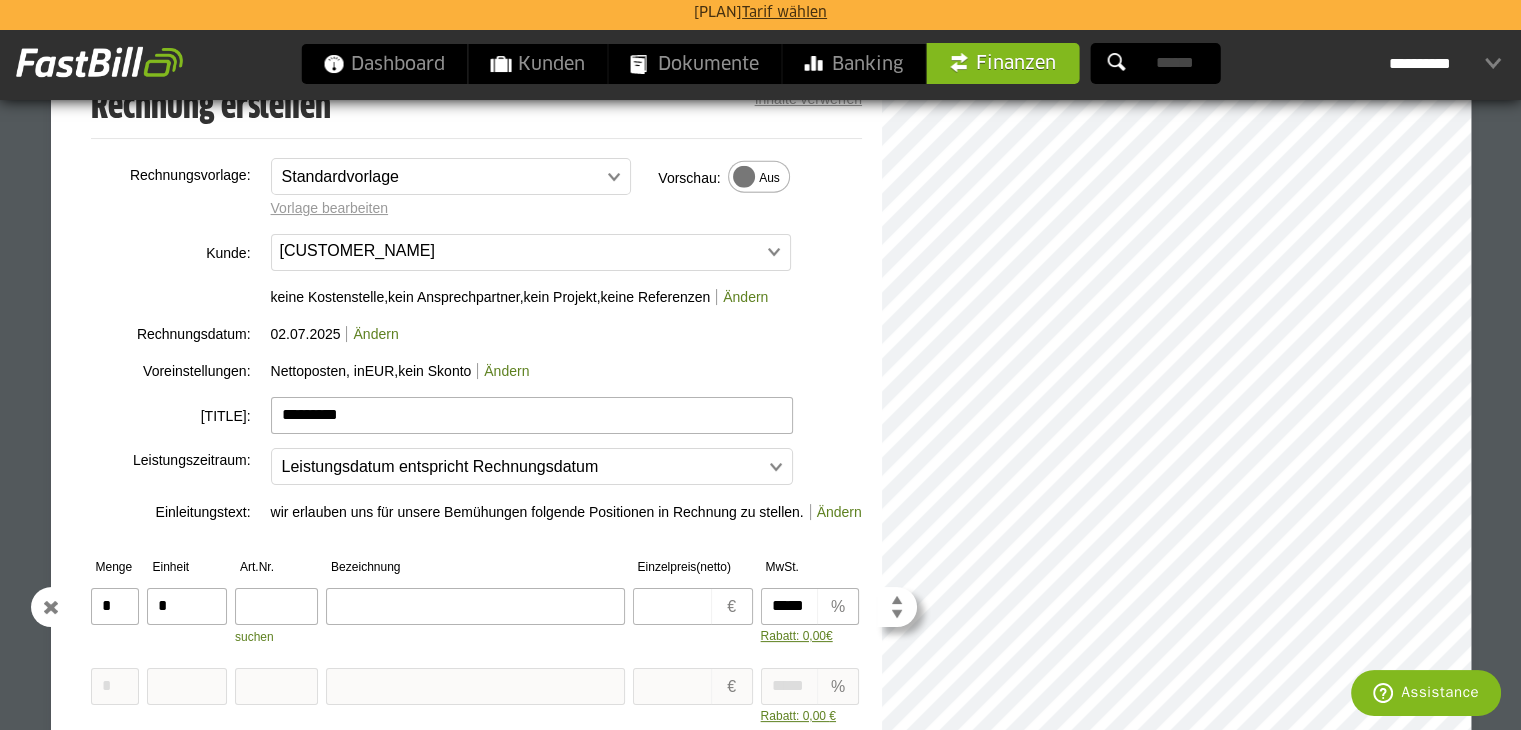 type on "*" 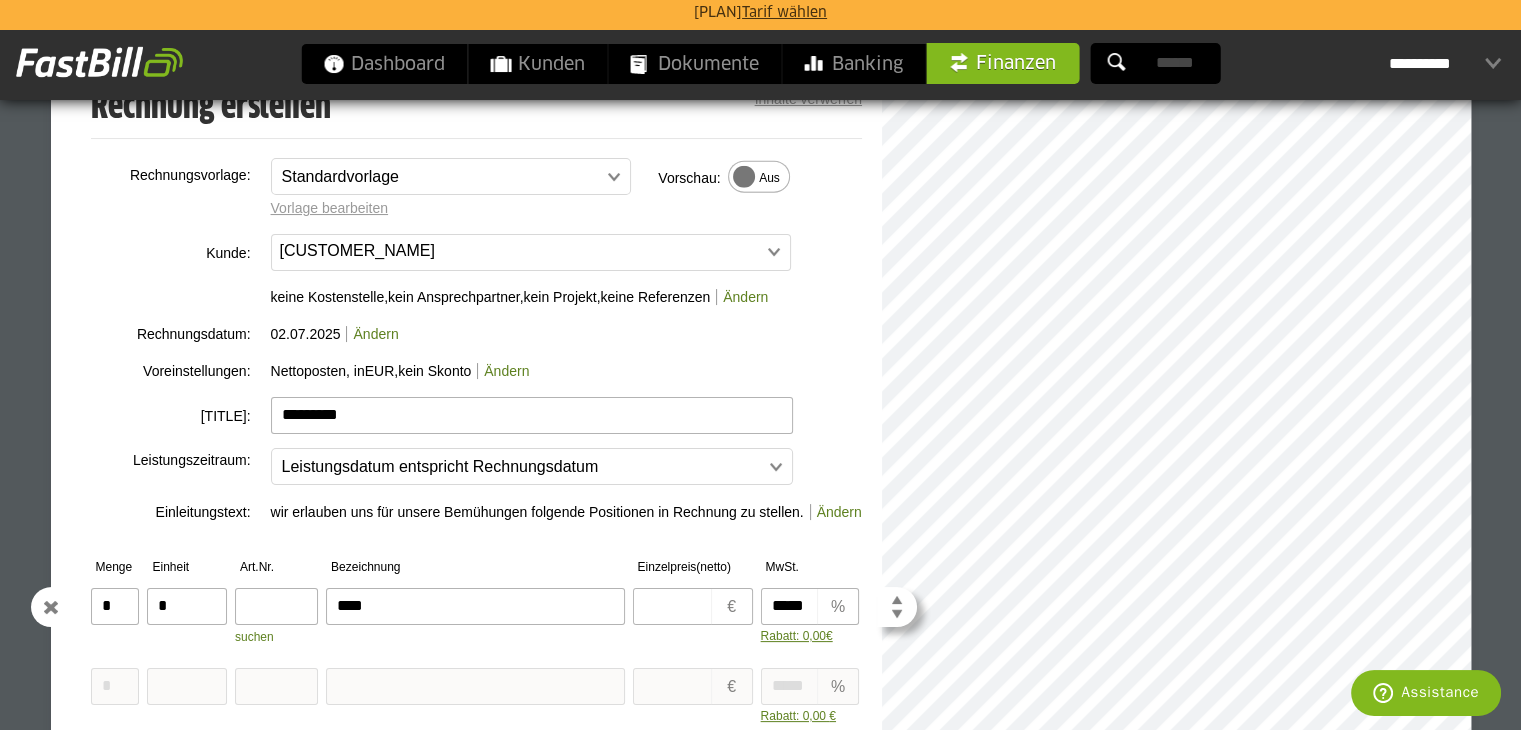 type on "****" 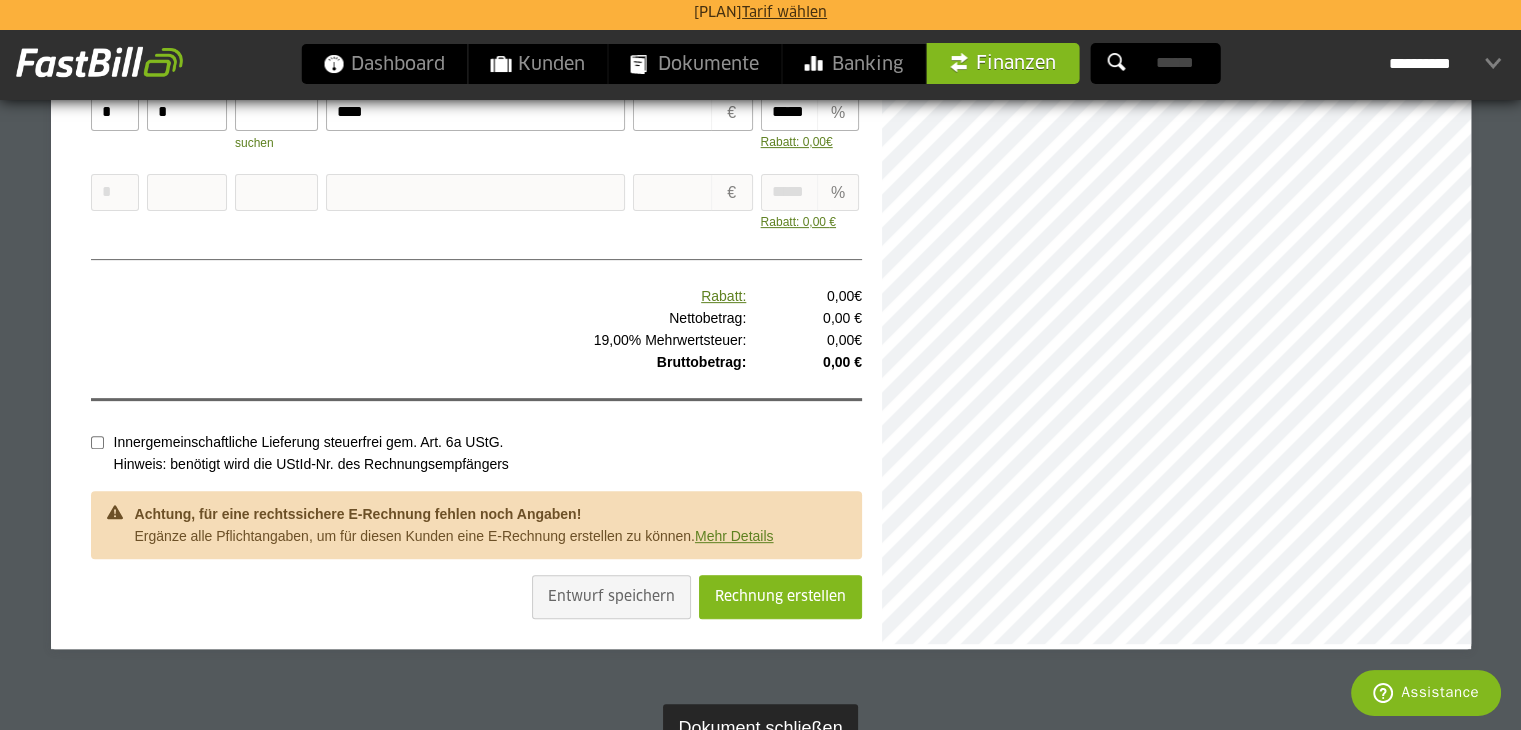 scroll, scrollTop: 831, scrollLeft: 0, axis: vertical 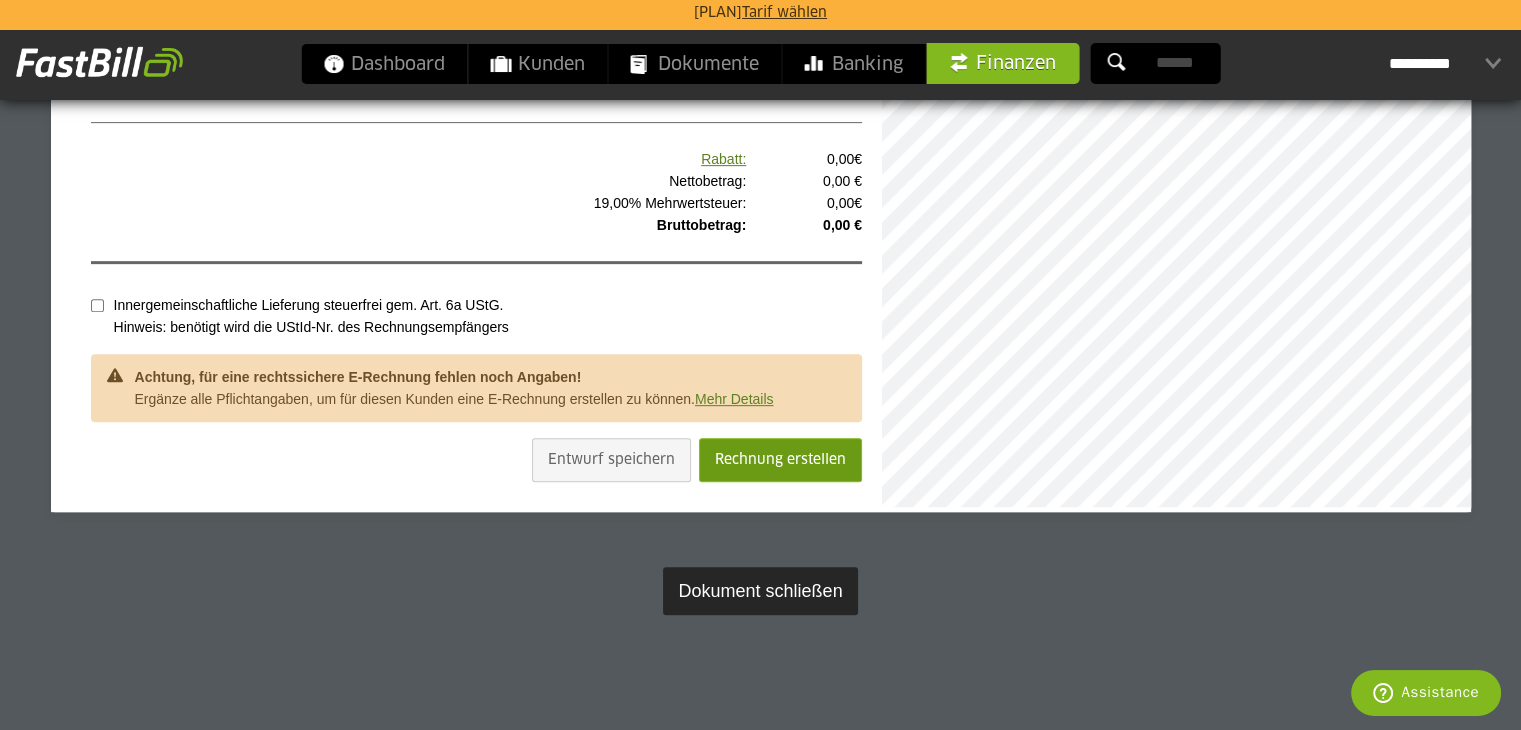click on "Rechnung erstellen" at bounding box center [780, 460] 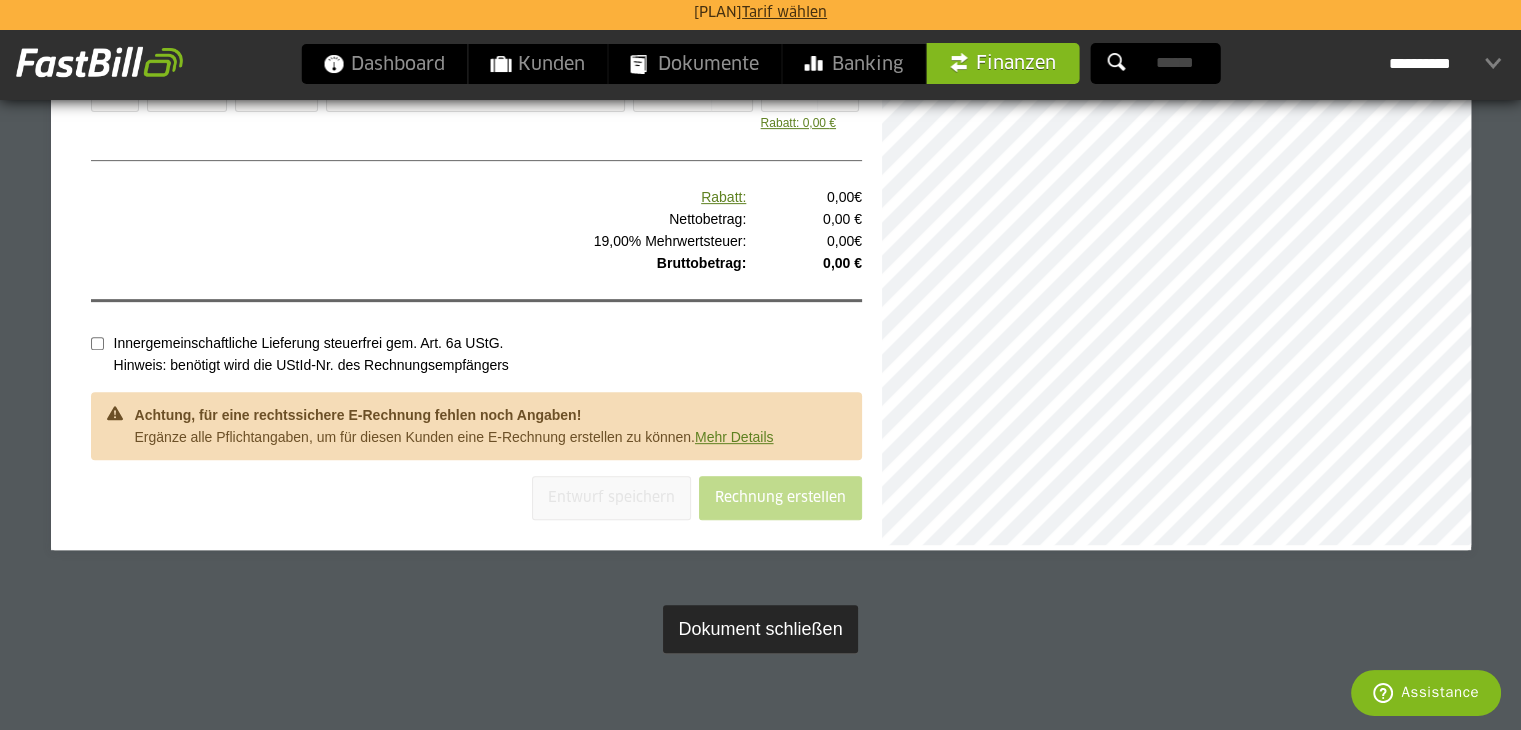 click on "**********" at bounding box center (1445, 64) 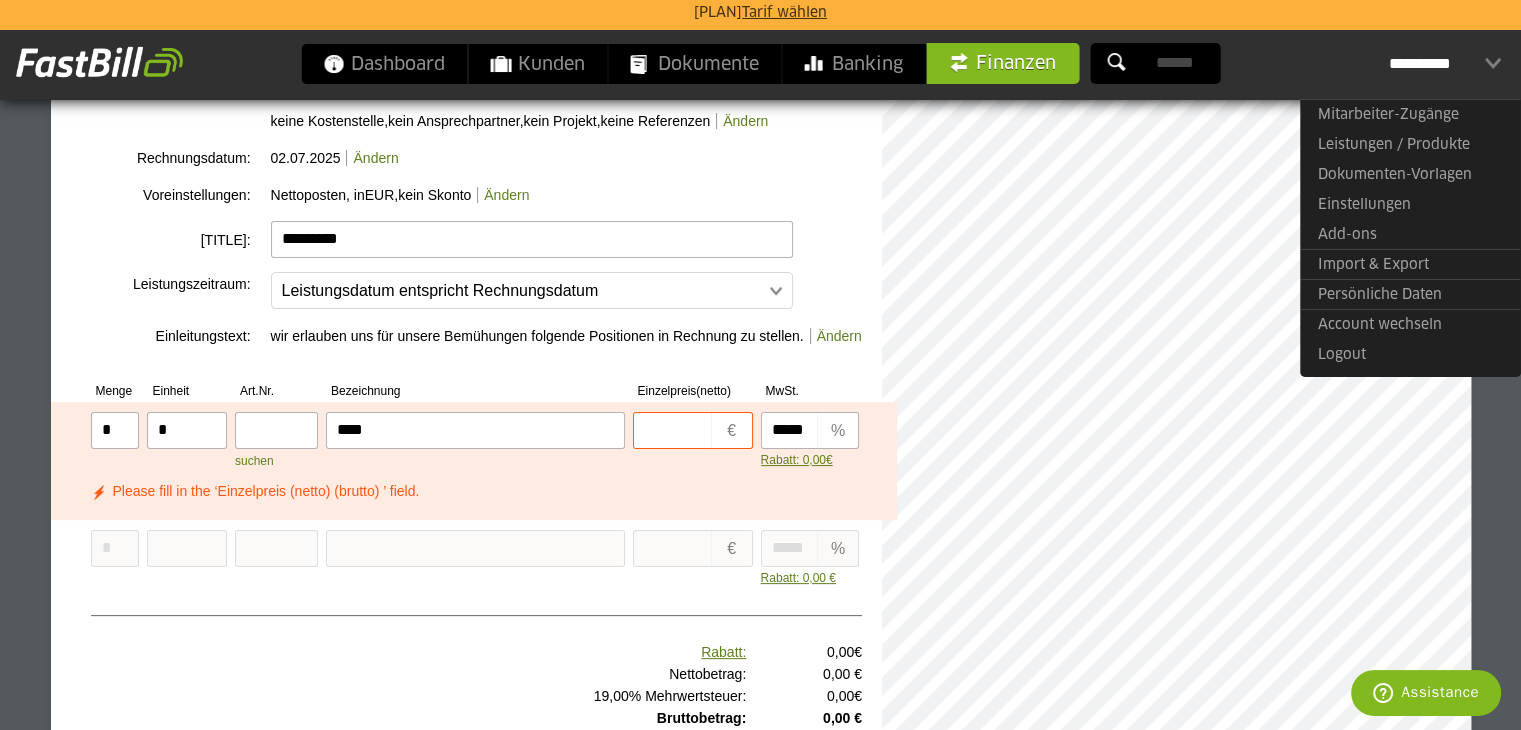 scroll, scrollTop: 231, scrollLeft: 0, axis: vertical 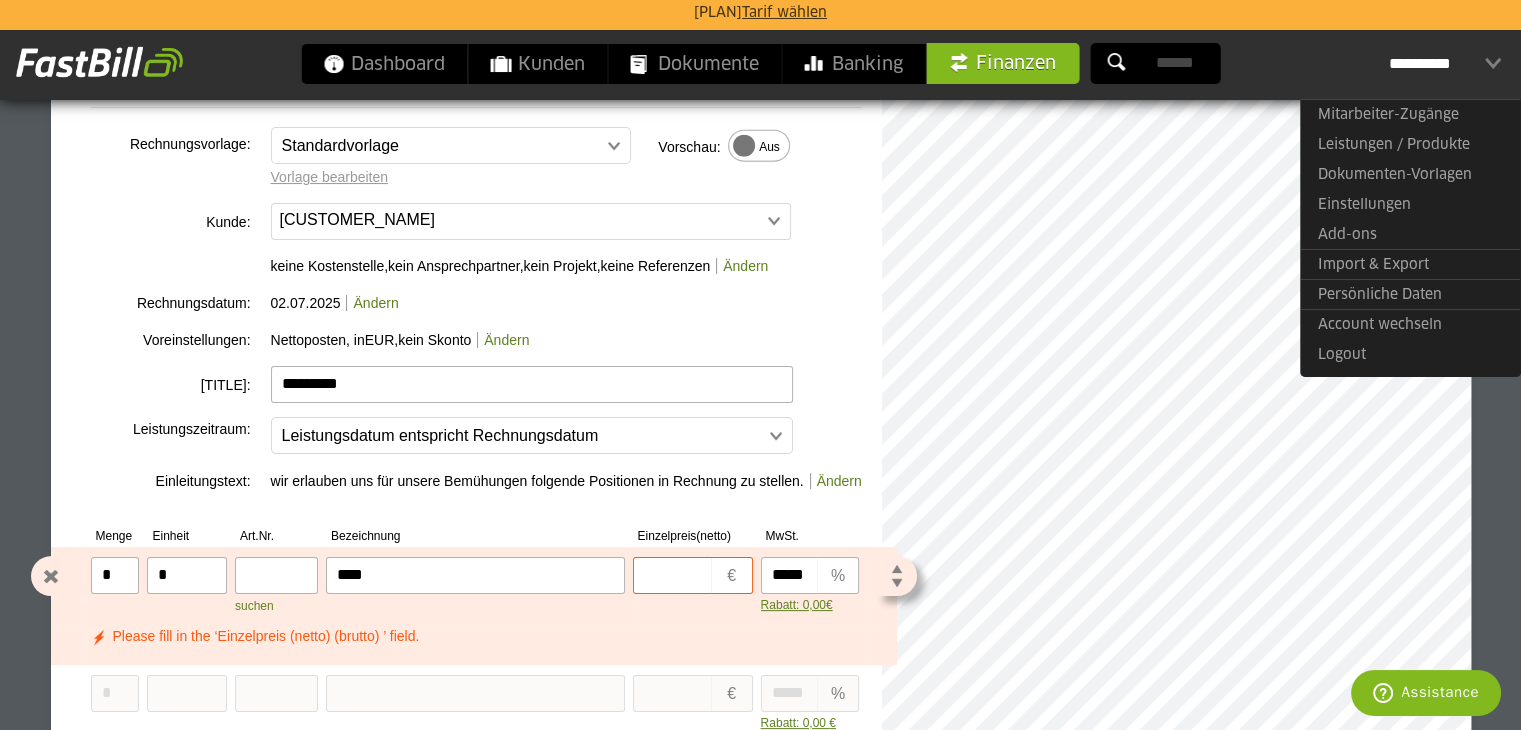 click at bounding box center (673, 575) 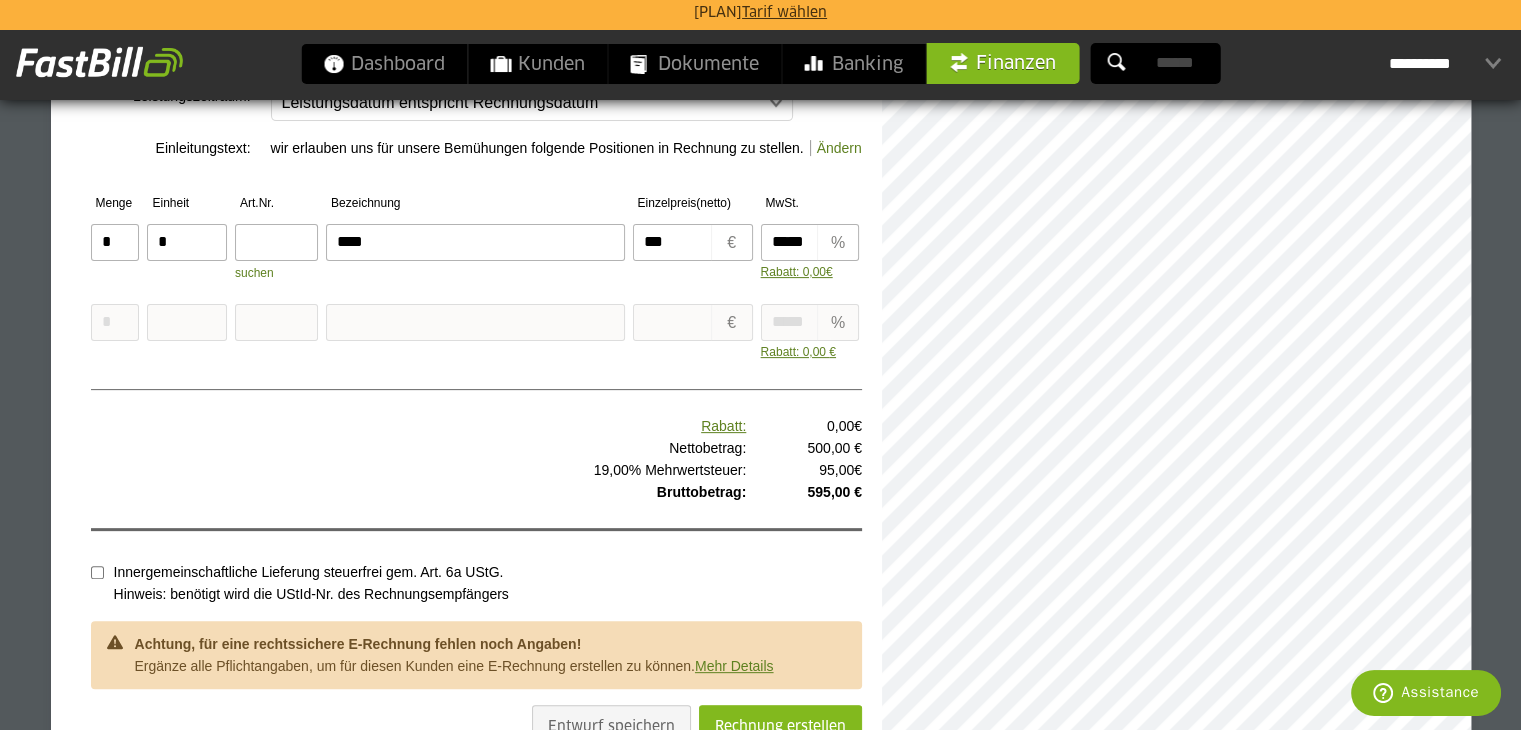 scroll, scrollTop: 631, scrollLeft: 0, axis: vertical 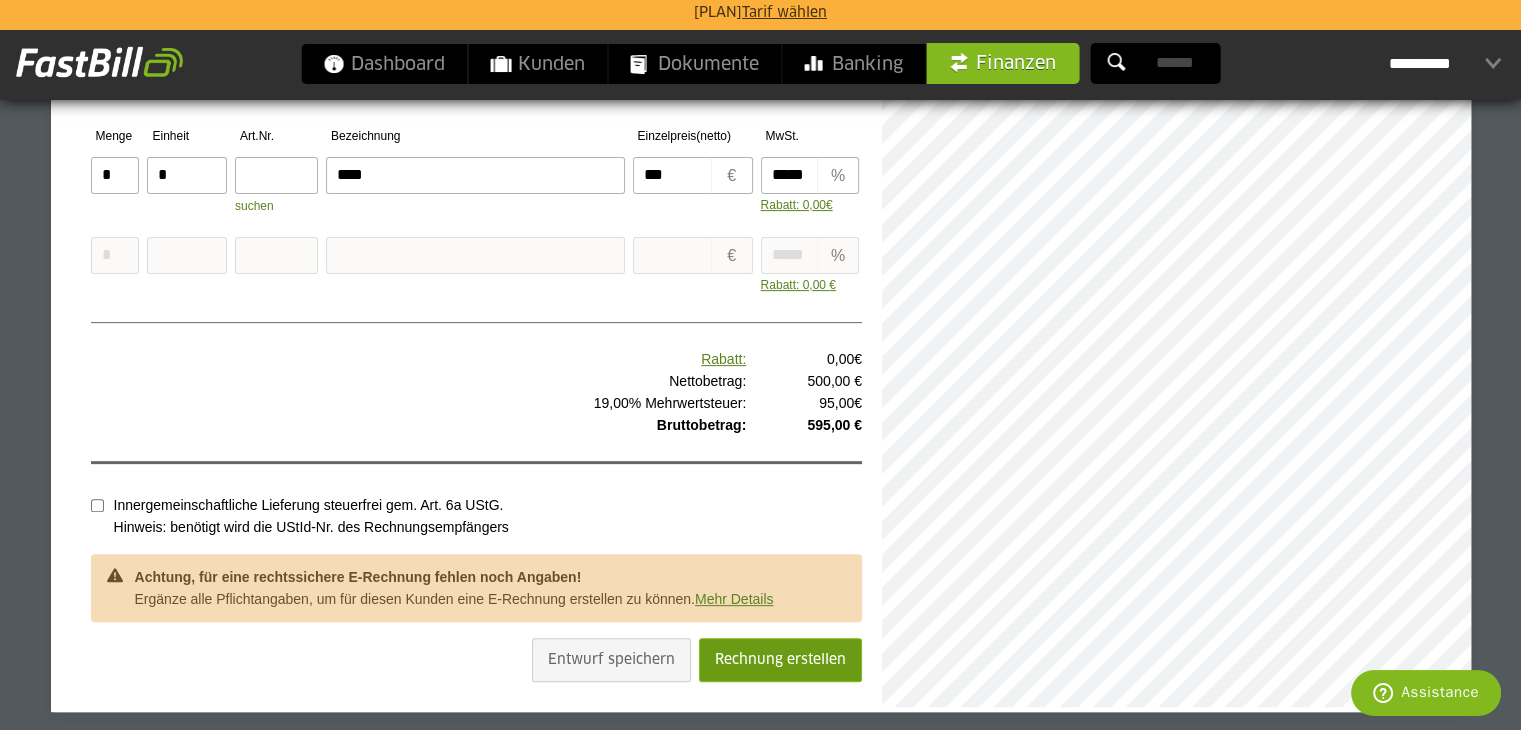type on "***" 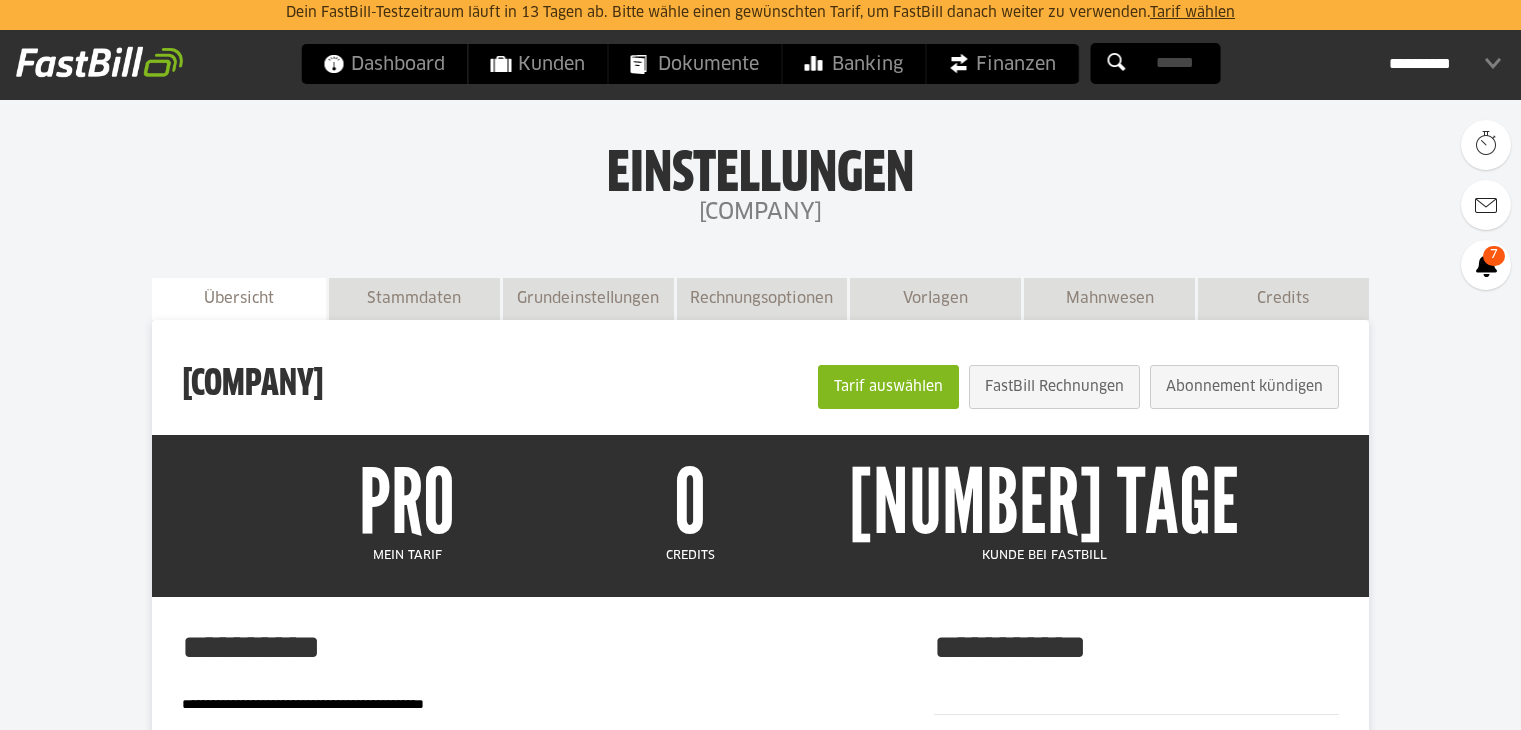 scroll, scrollTop: 600, scrollLeft: 0, axis: vertical 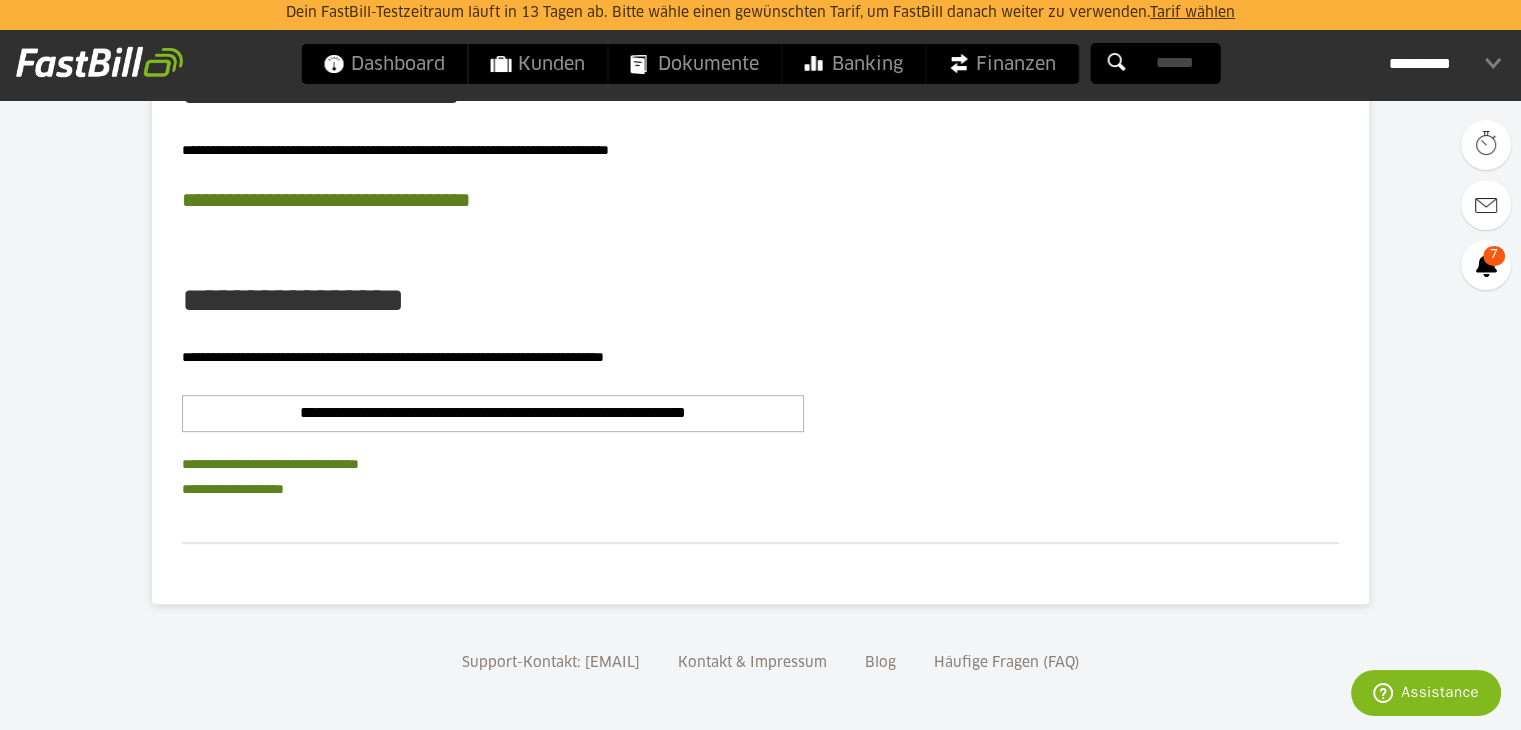 click on "**********" at bounding box center [493, 413] 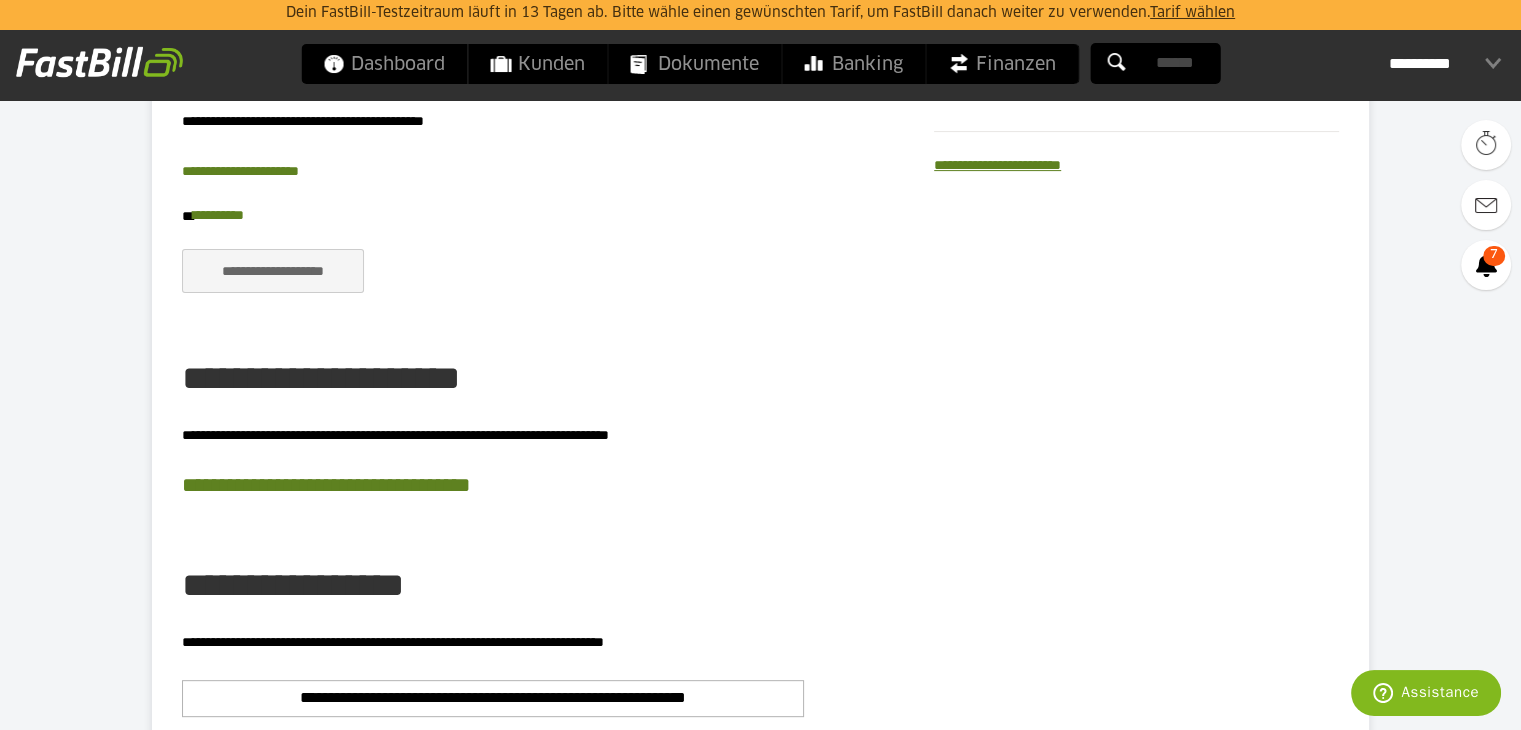 scroll, scrollTop: 568, scrollLeft: 0, axis: vertical 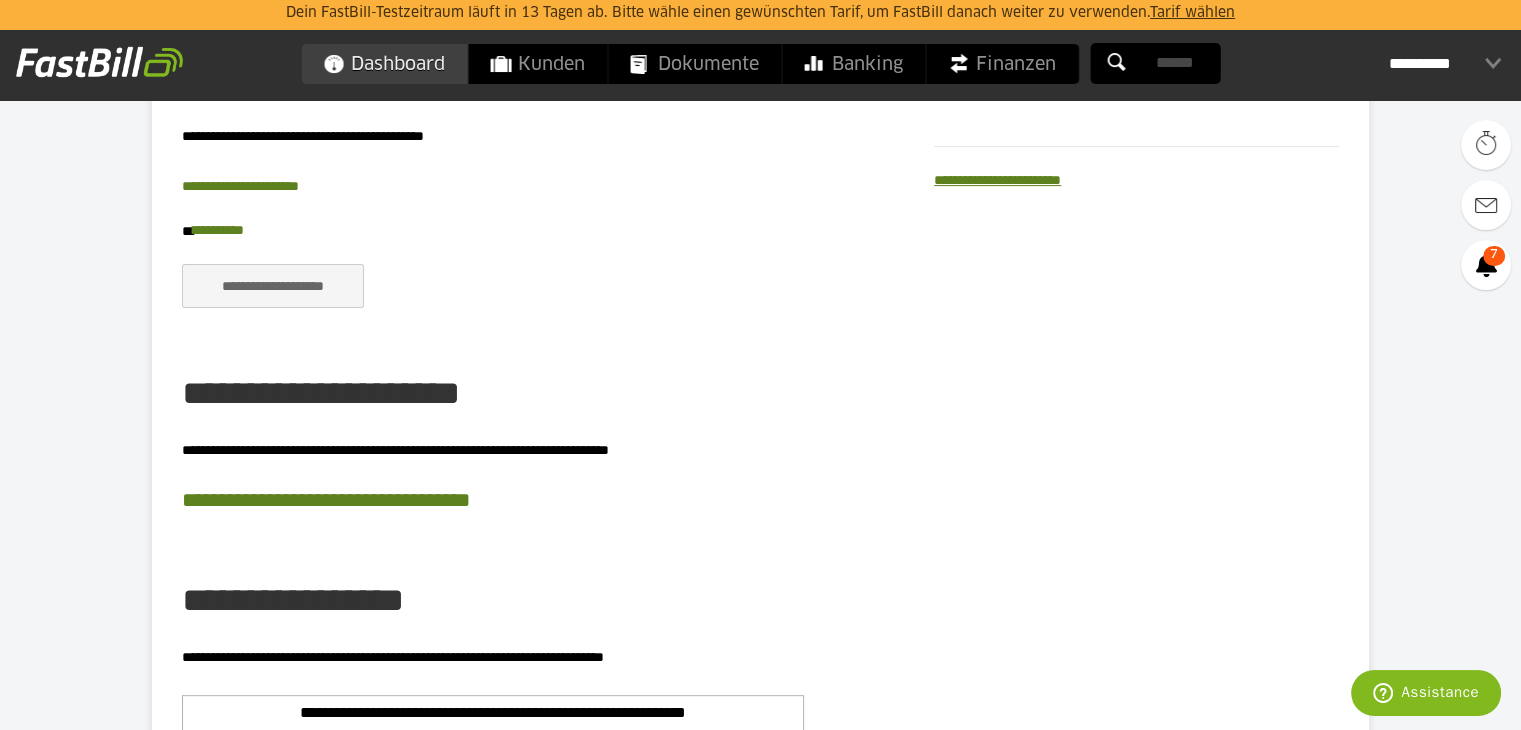 click on "Dashboard" at bounding box center [384, 64] 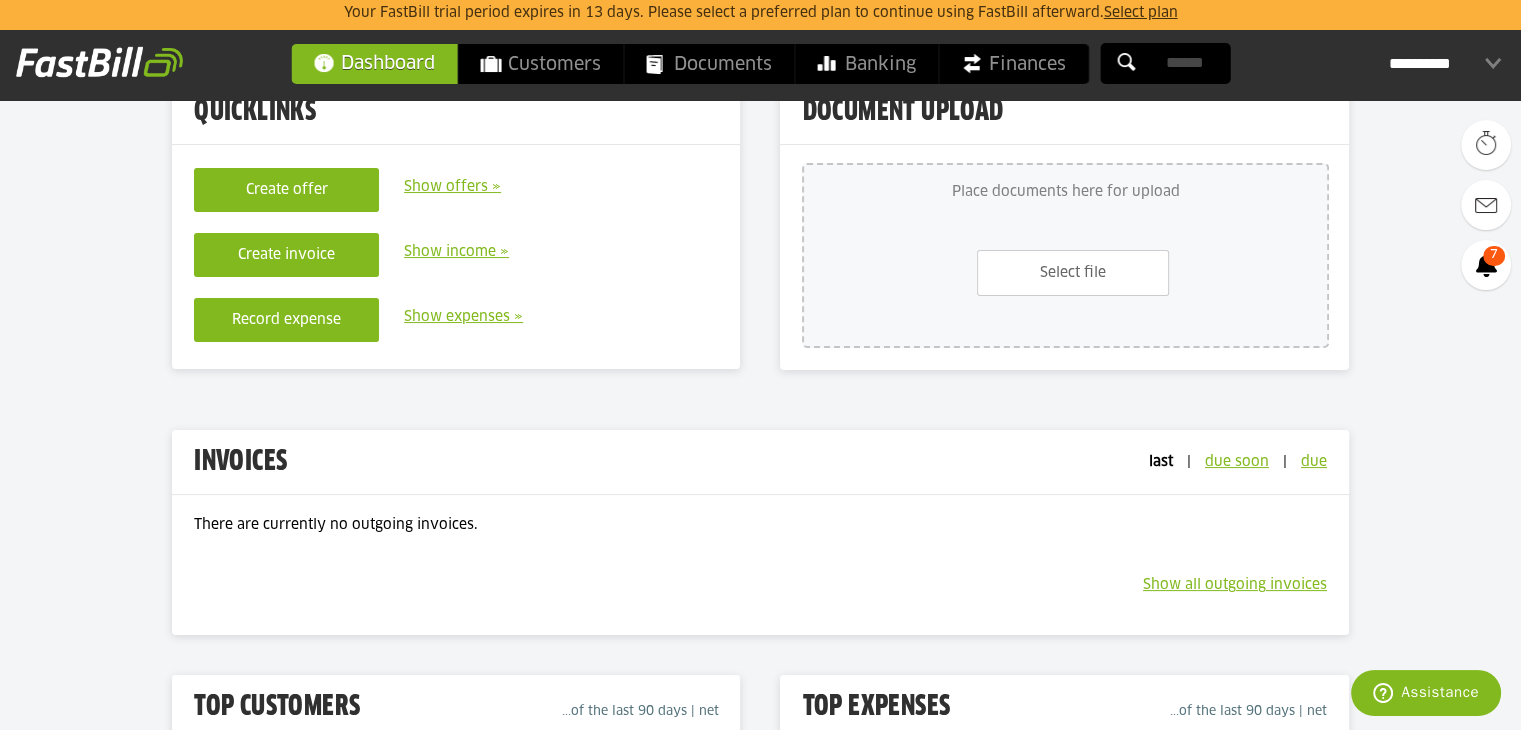 scroll, scrollTop: 0, scrollLeft: 0, axis: both 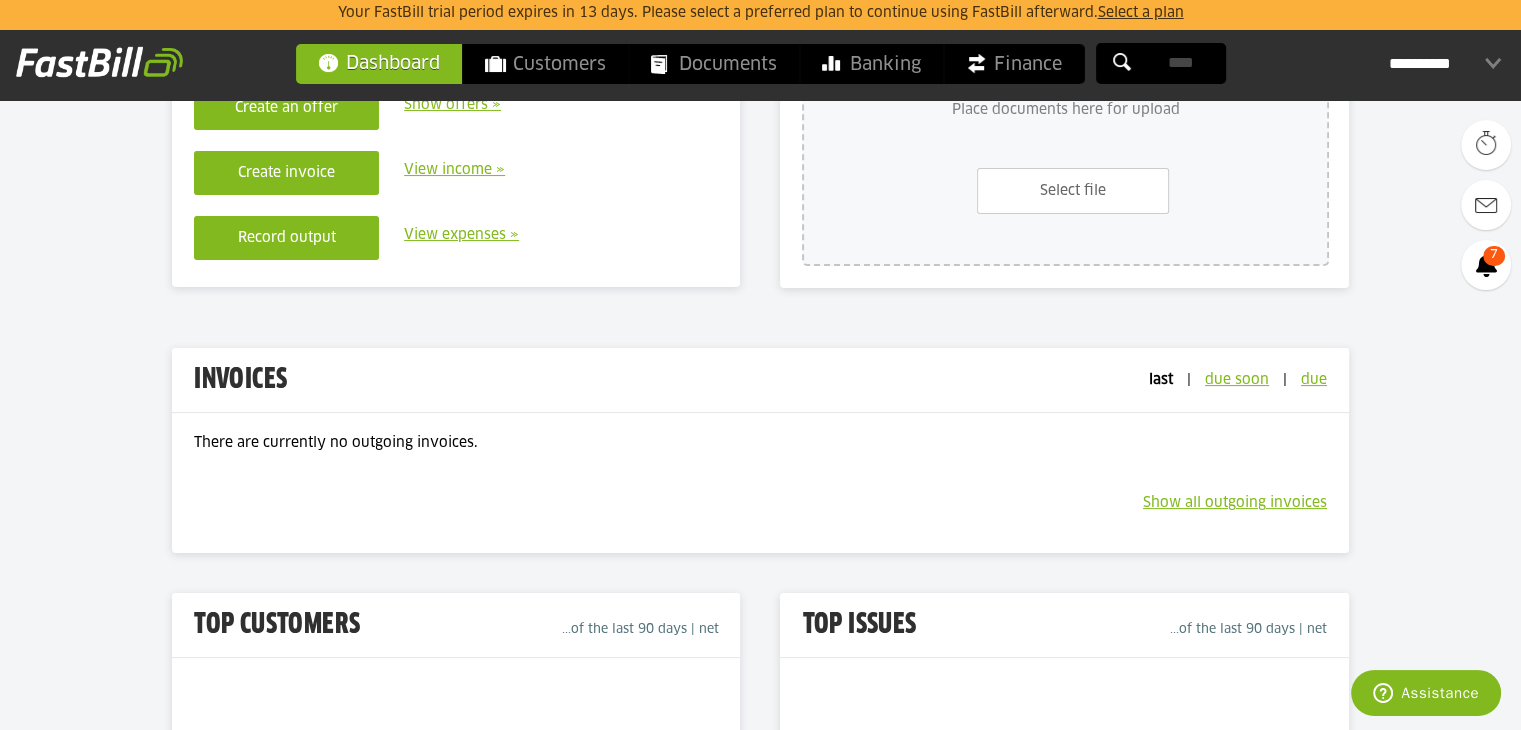 click on "Show all outgoing invoices" at bounding box center (1235, 503) 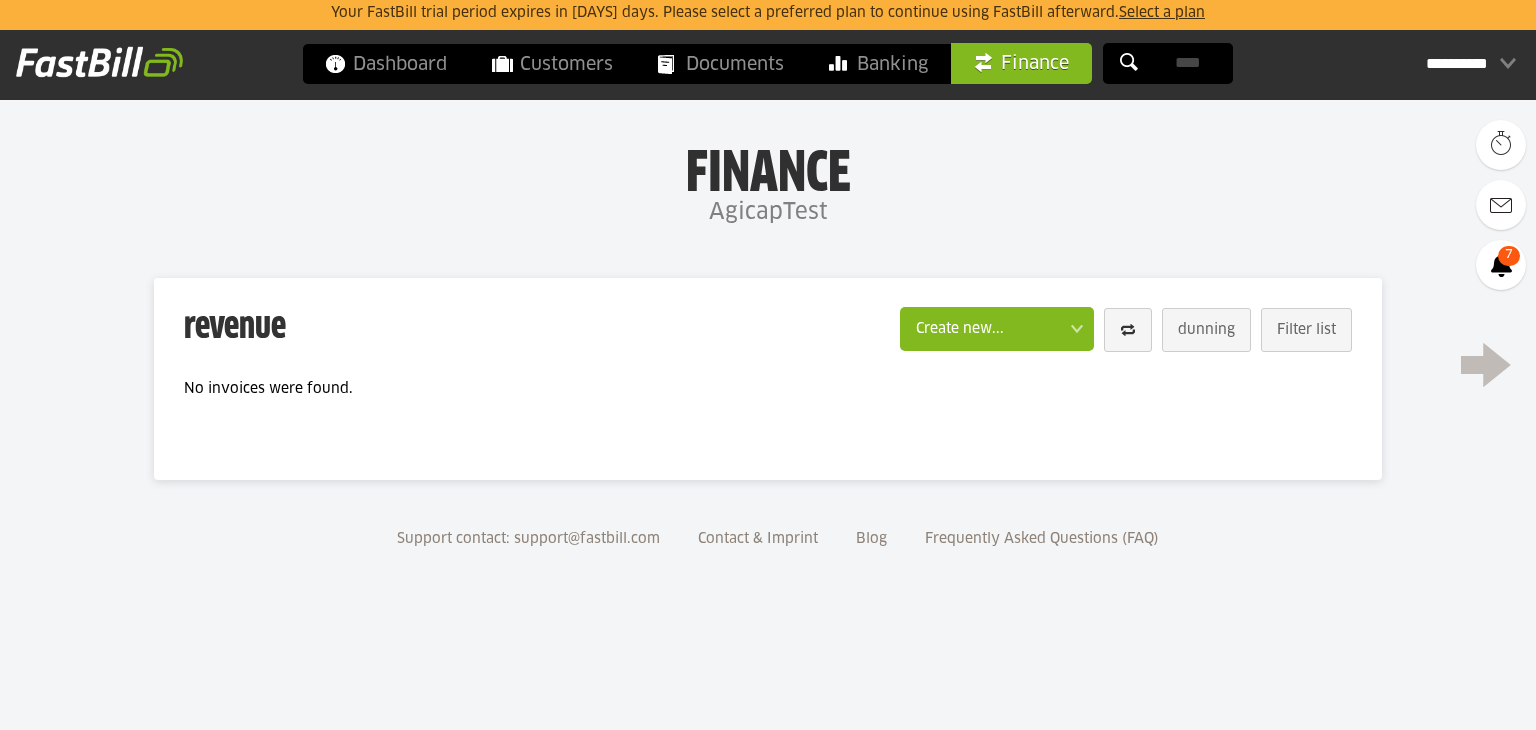 scroll, scrollTop: 0, scrollLeft: 0, axis: both 